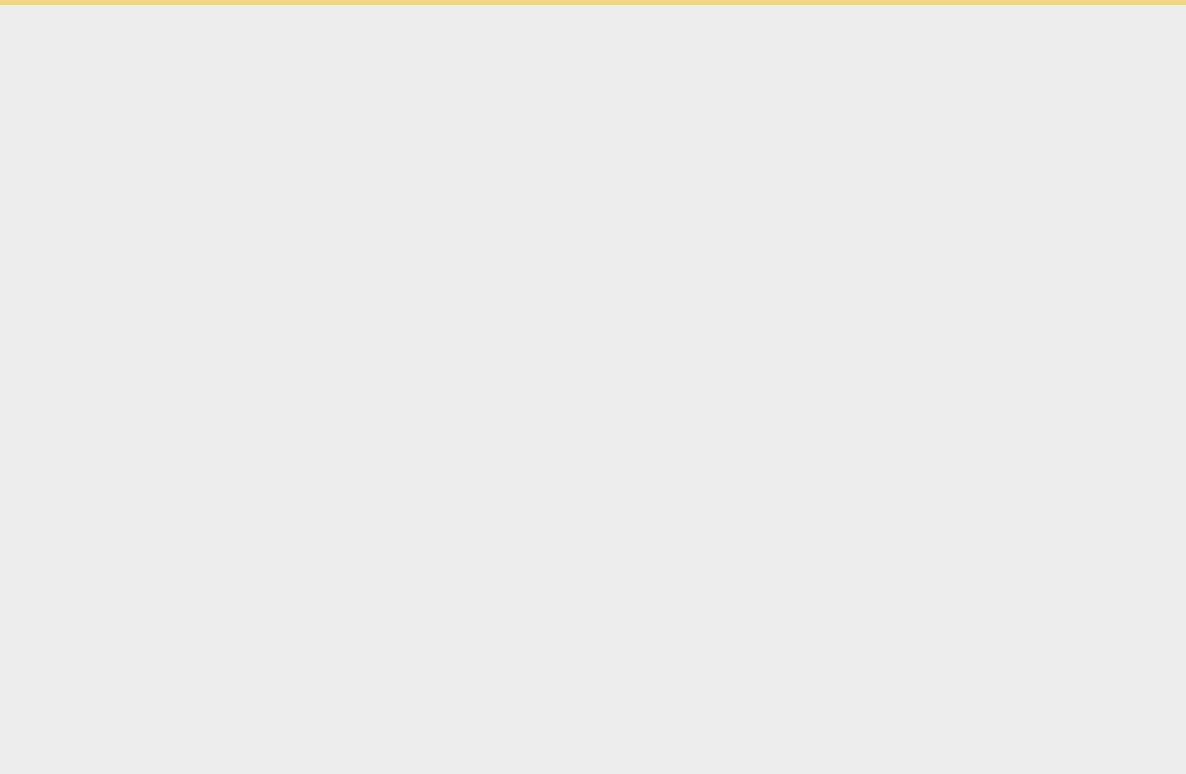 scroll, scrollTop: 0, scrollLeft: 0, axis: both 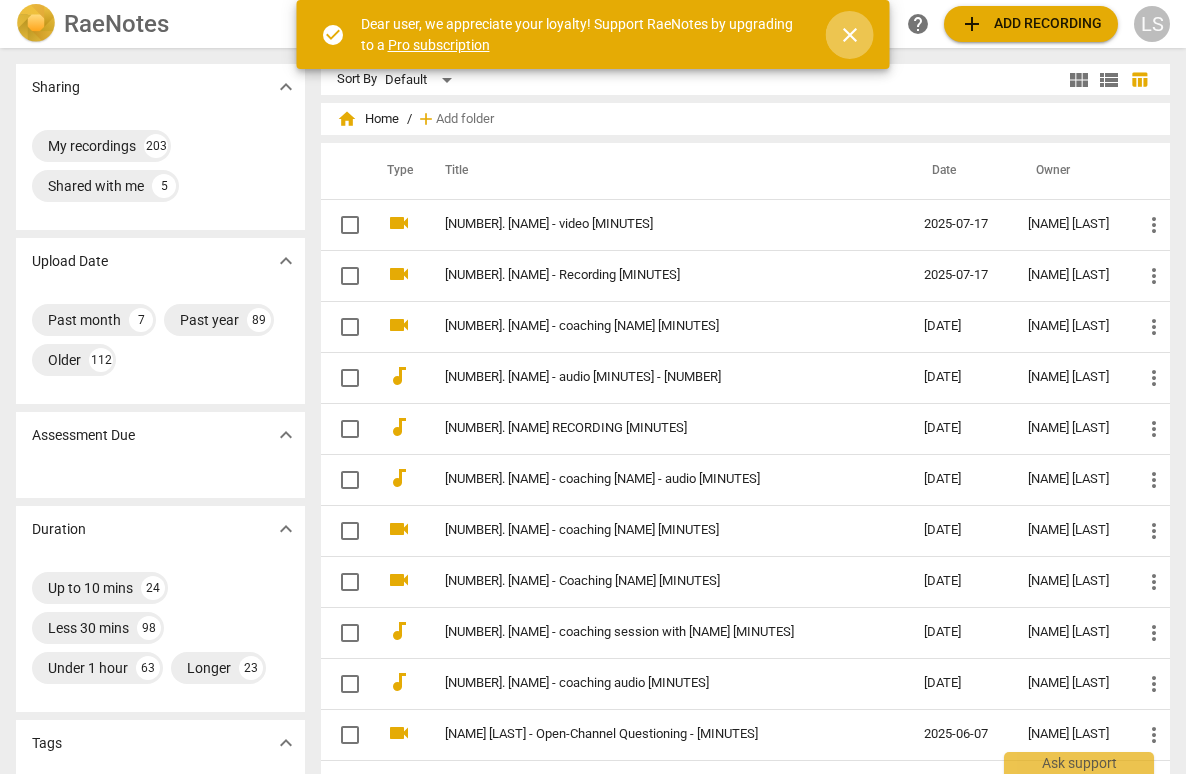 click on "close" at bounding box center (850, 35) 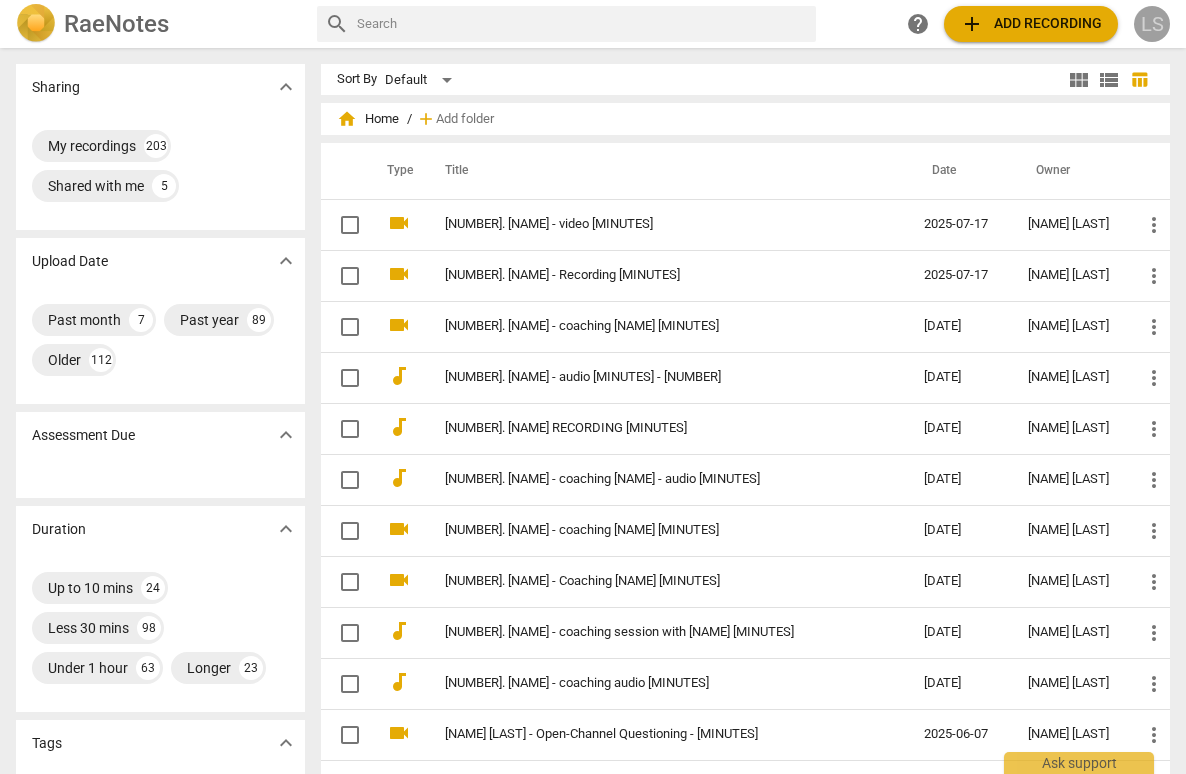 click on "LS" at bounding box center [1152, 24] 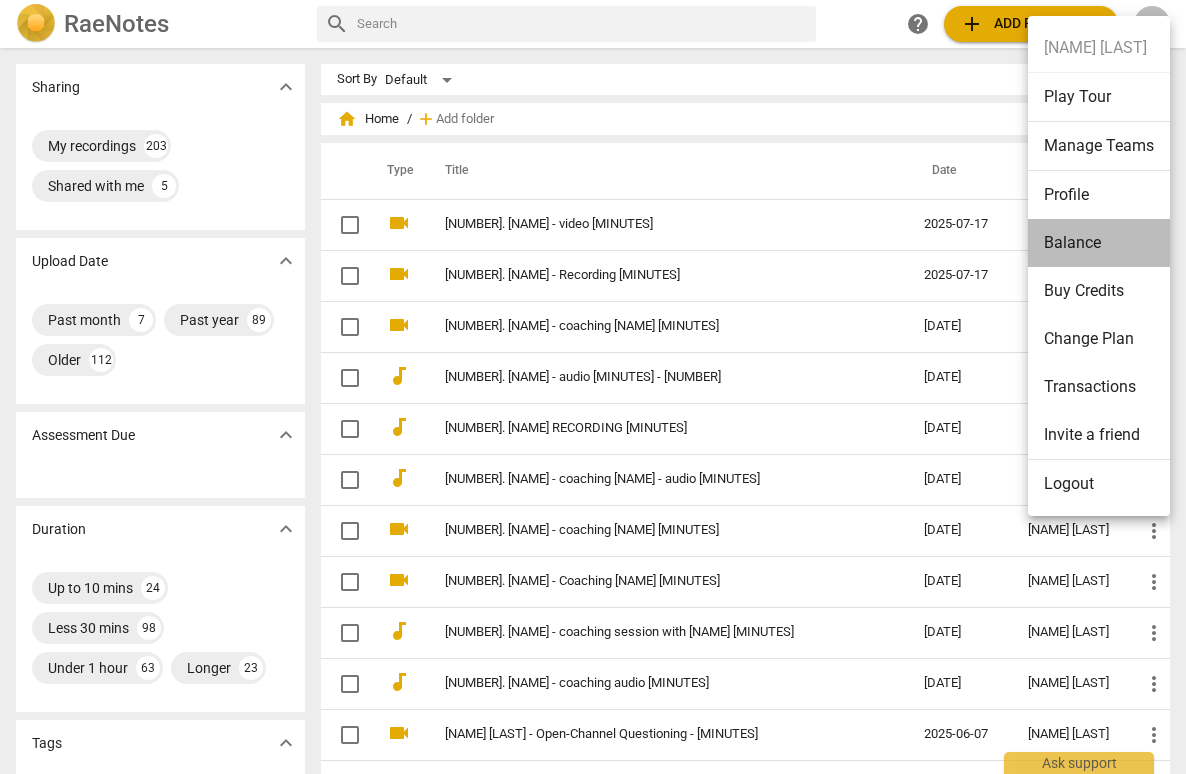 click on "Balance" at bounding box center (1099, 243) 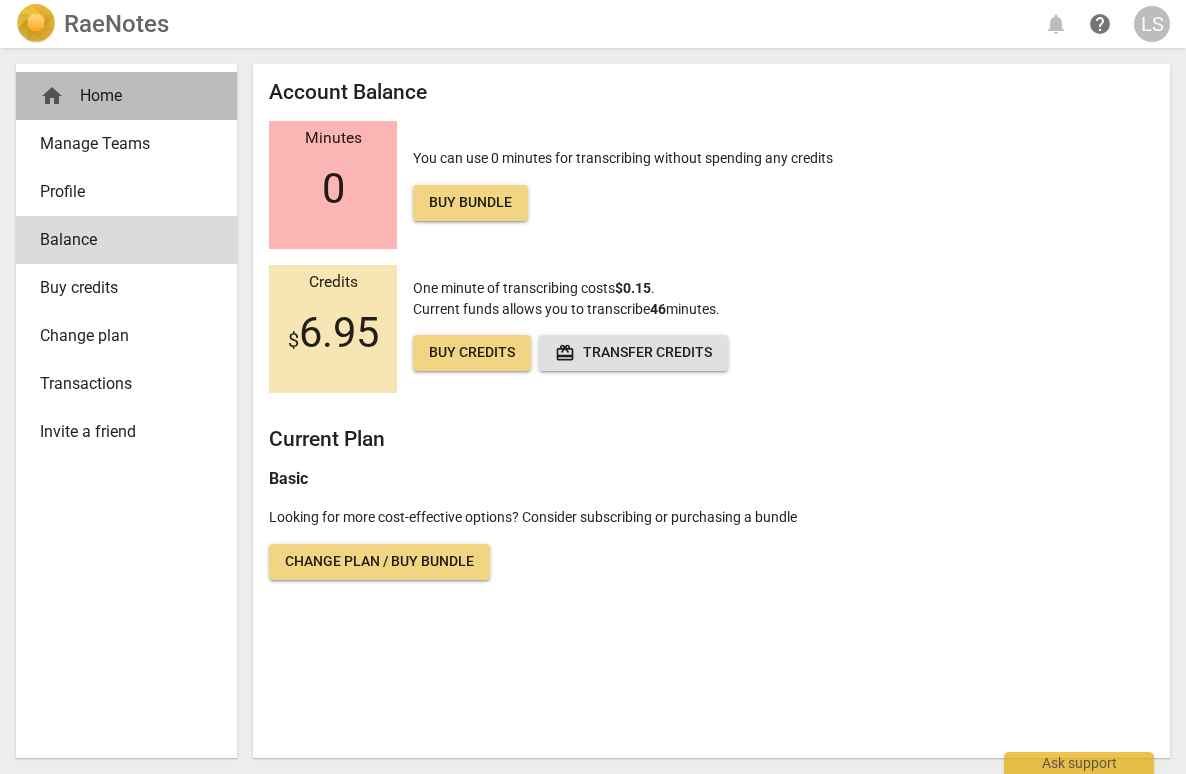 click on "home Home" at bounding box center [118, 96] 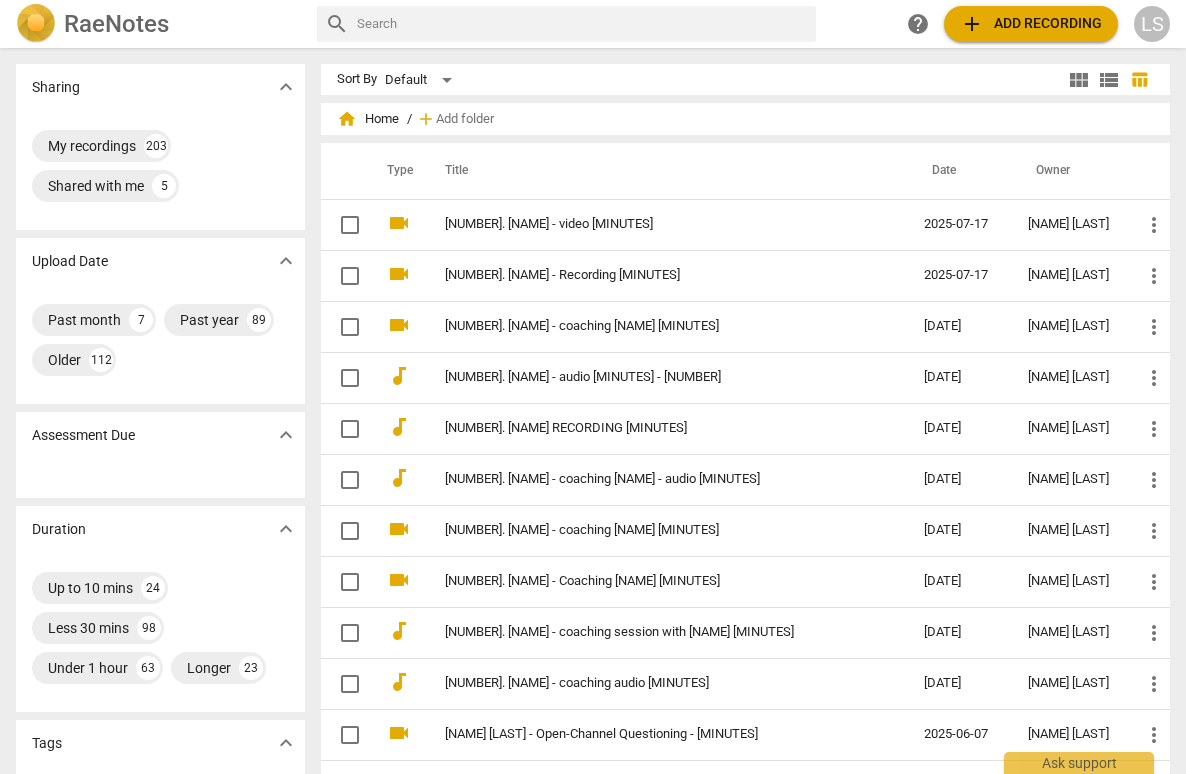 click on "add   Add recording" at bounding box center (1031, 24) 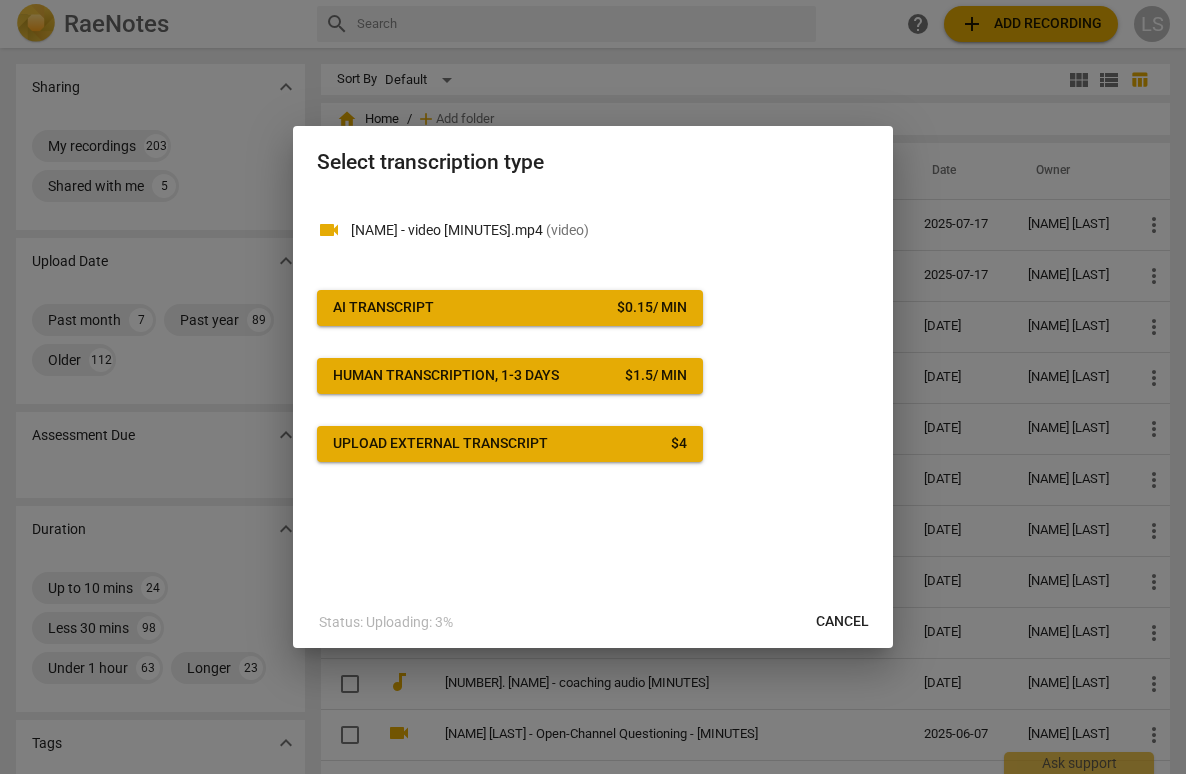 click on "AI Transcript $ 0.15  / min" at bounding box center [510, 308] 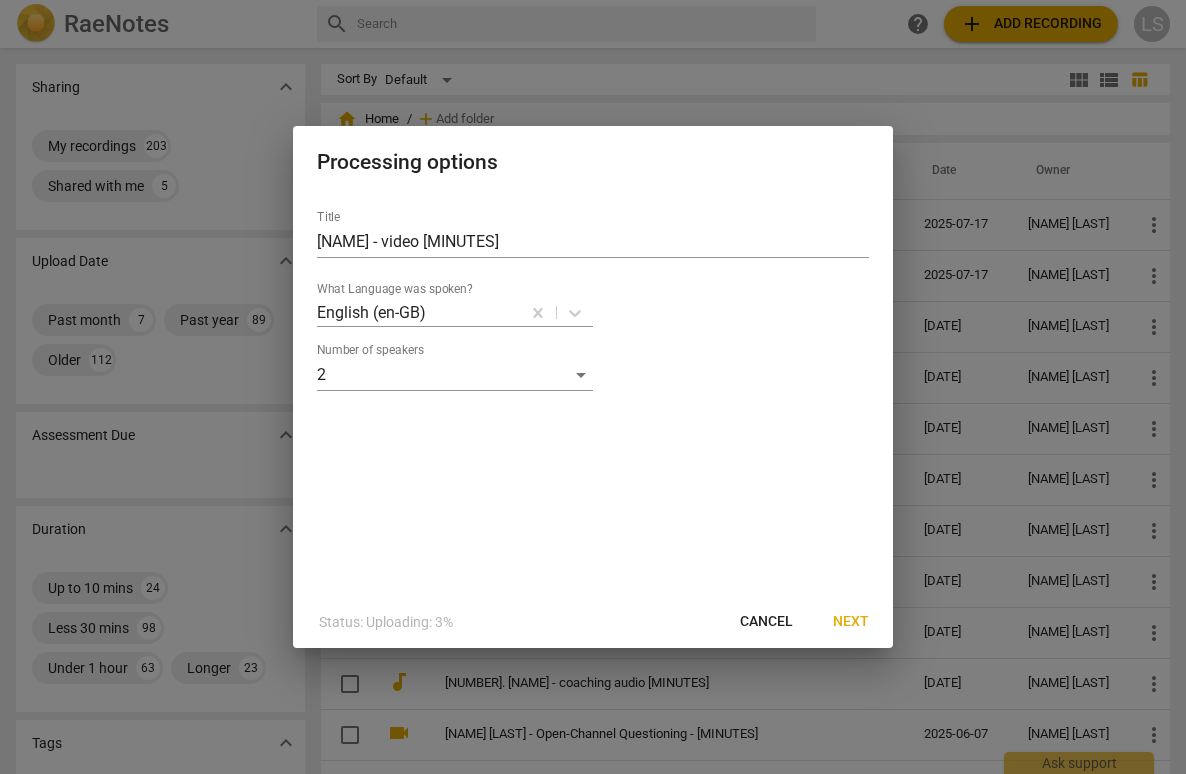 click on "Next" at bounding box center [851, 622] 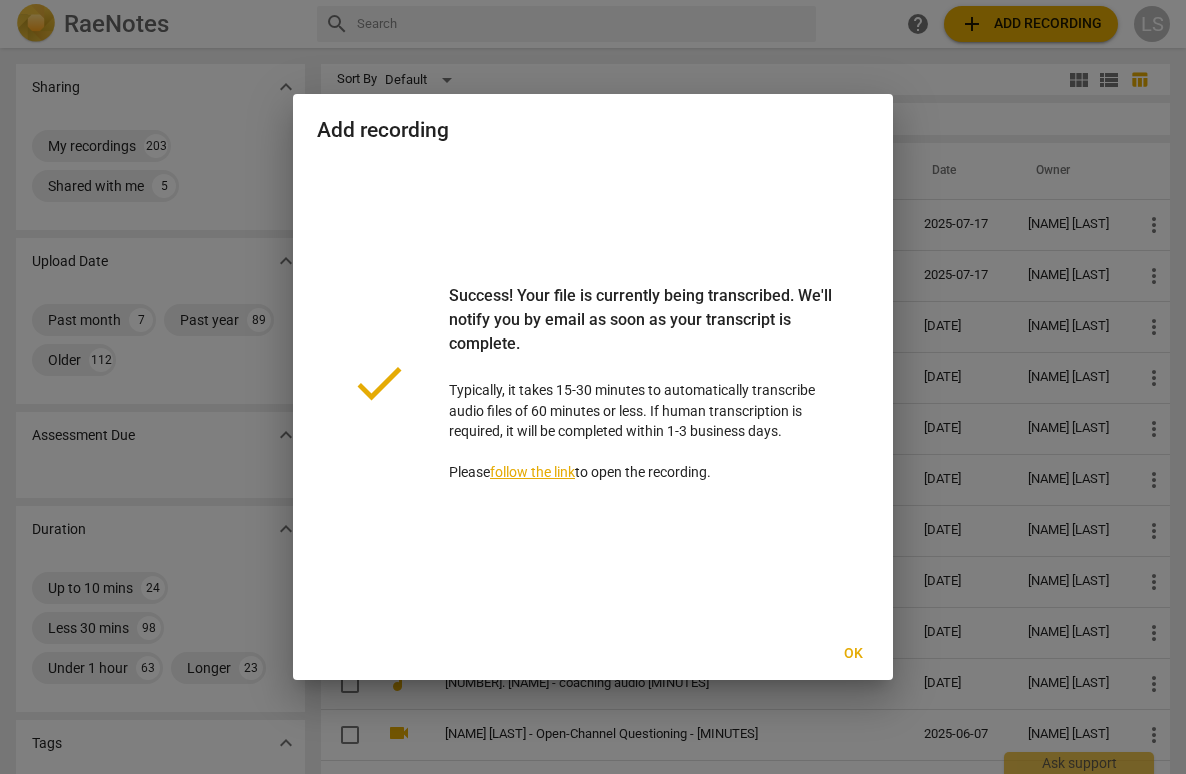 click on "Ok" at bounding box center (853, 654) 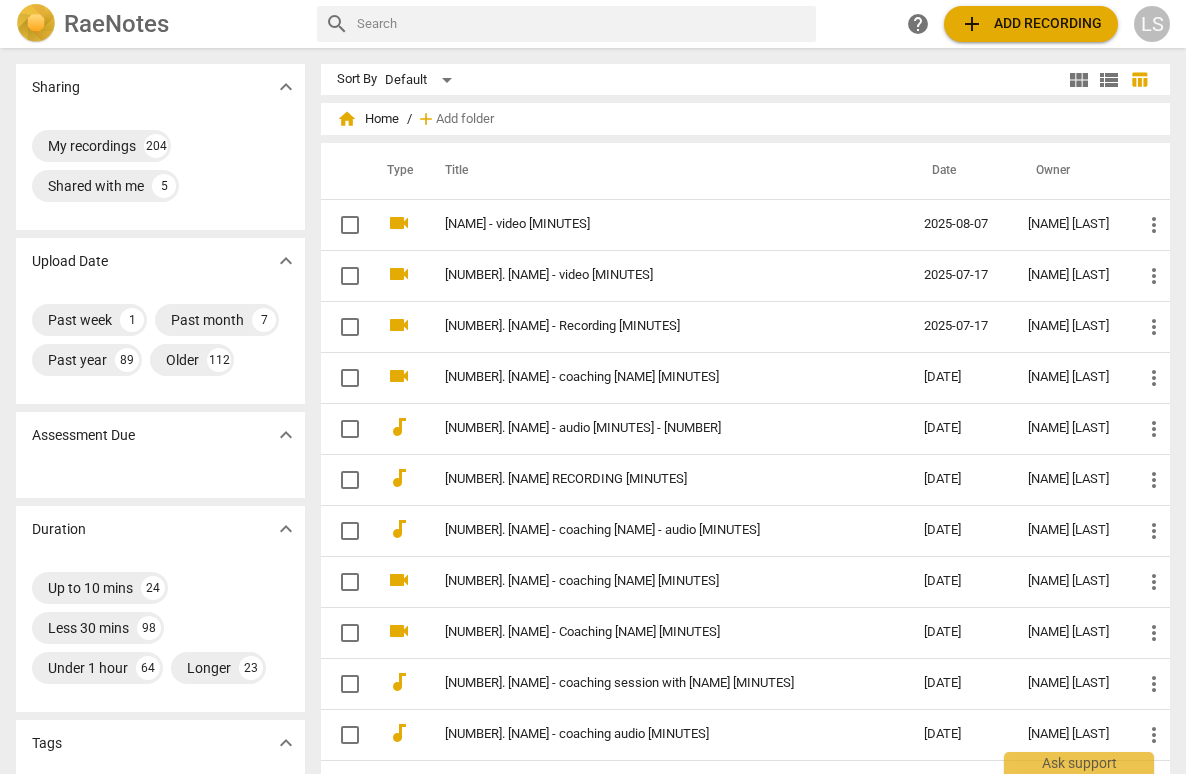 click on "LS" at bounding box center (1152, 24) 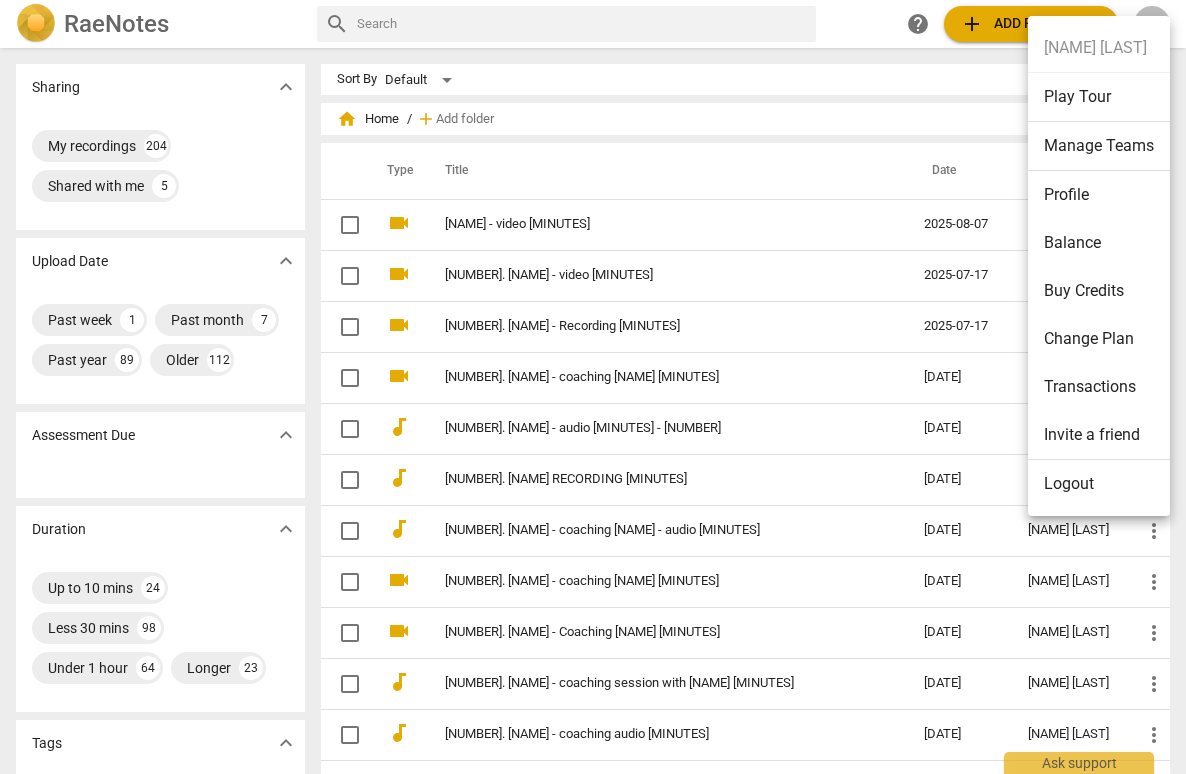 click on "Balance" at bounding box center (1099, 243) 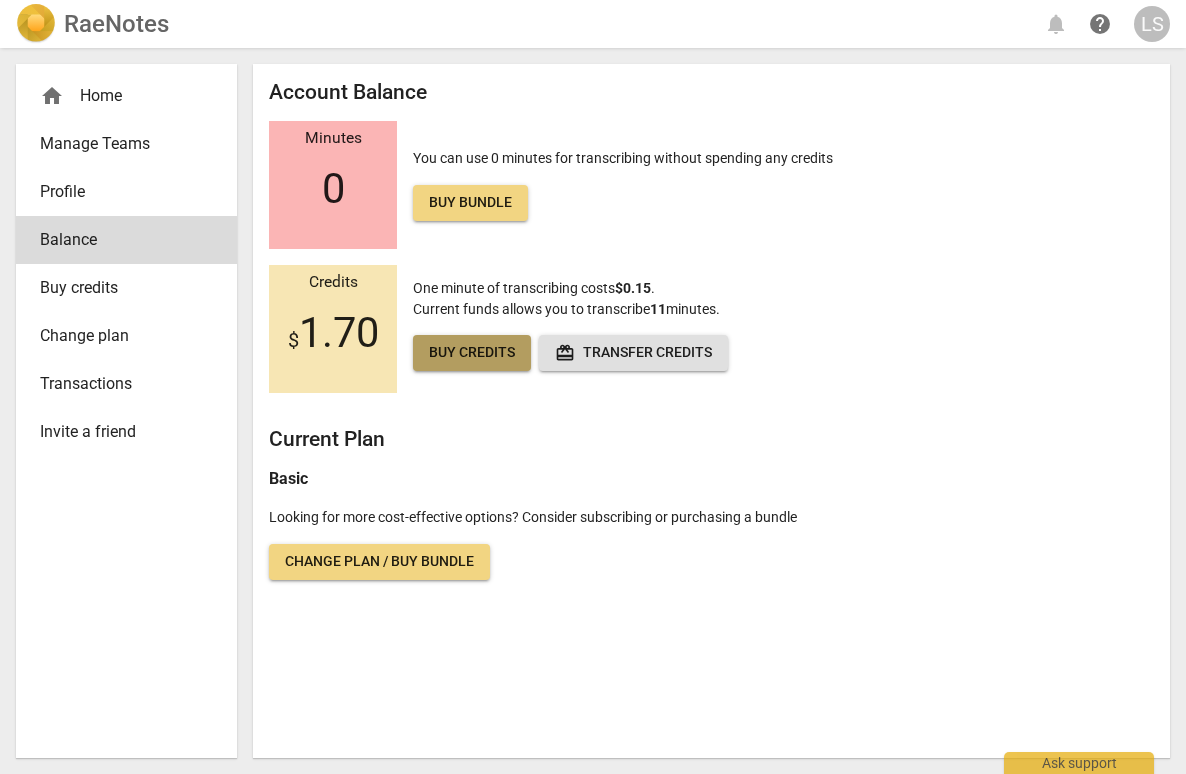 click on "Buy credits" at bounding box center (472, 353) 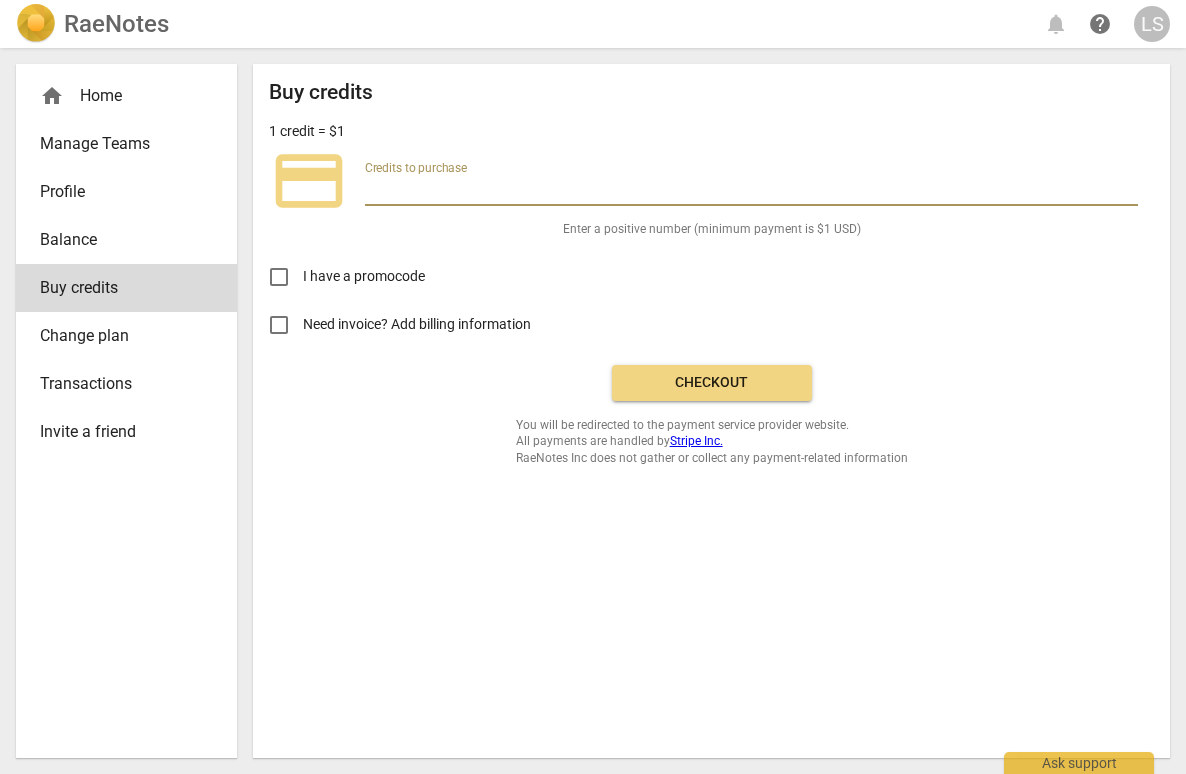 click at bounding box center (751, 191) 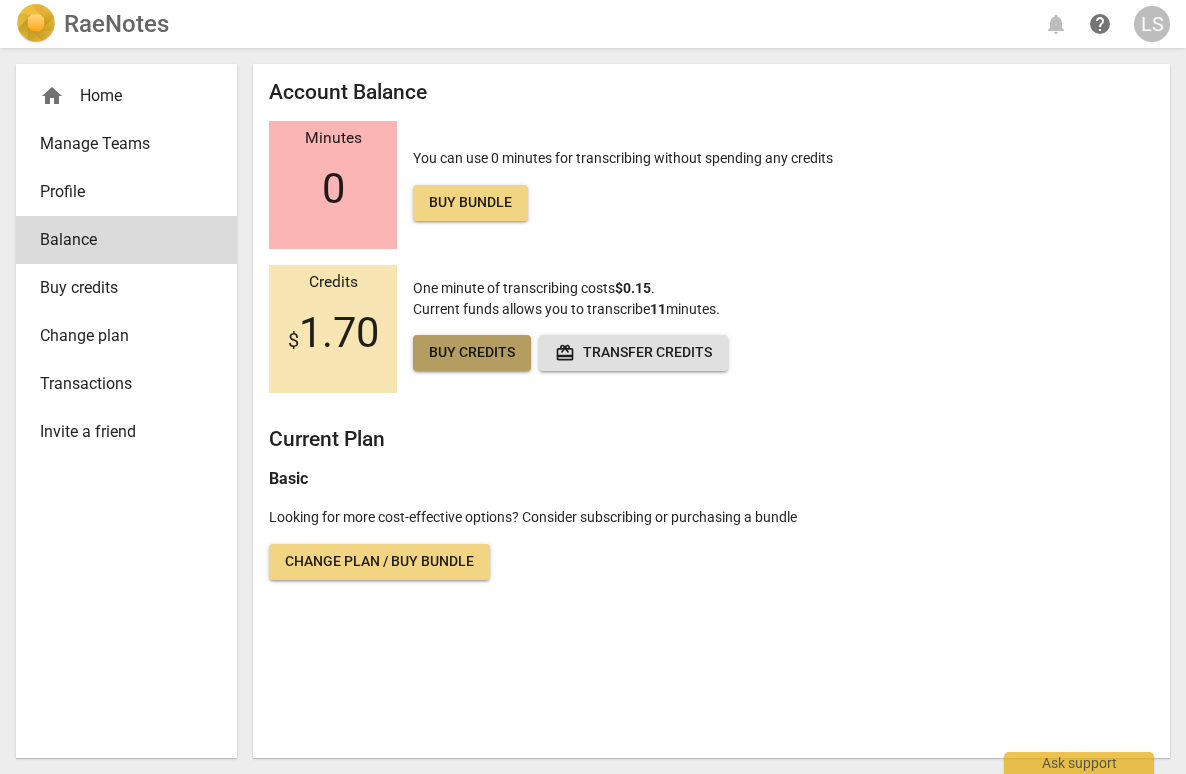 click on "Buy credits" at bounding box center [472, 353] 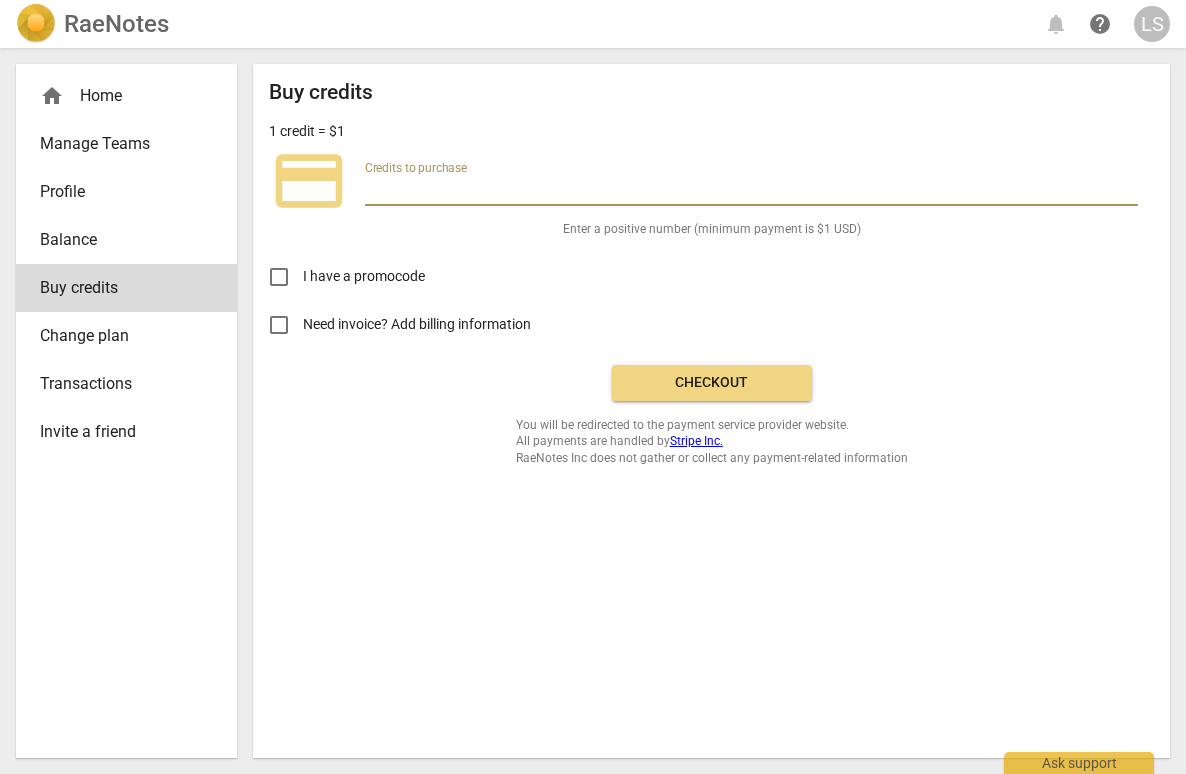 click at bounding box center (751, 191) 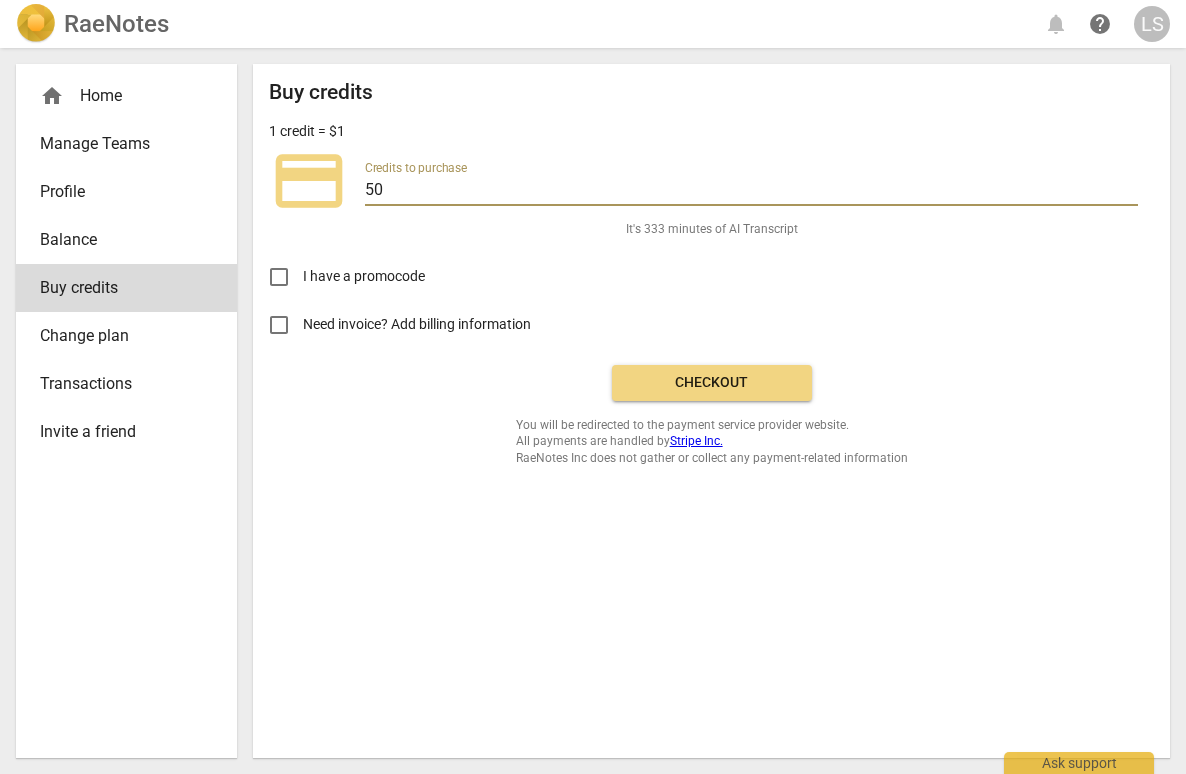 type on "50" 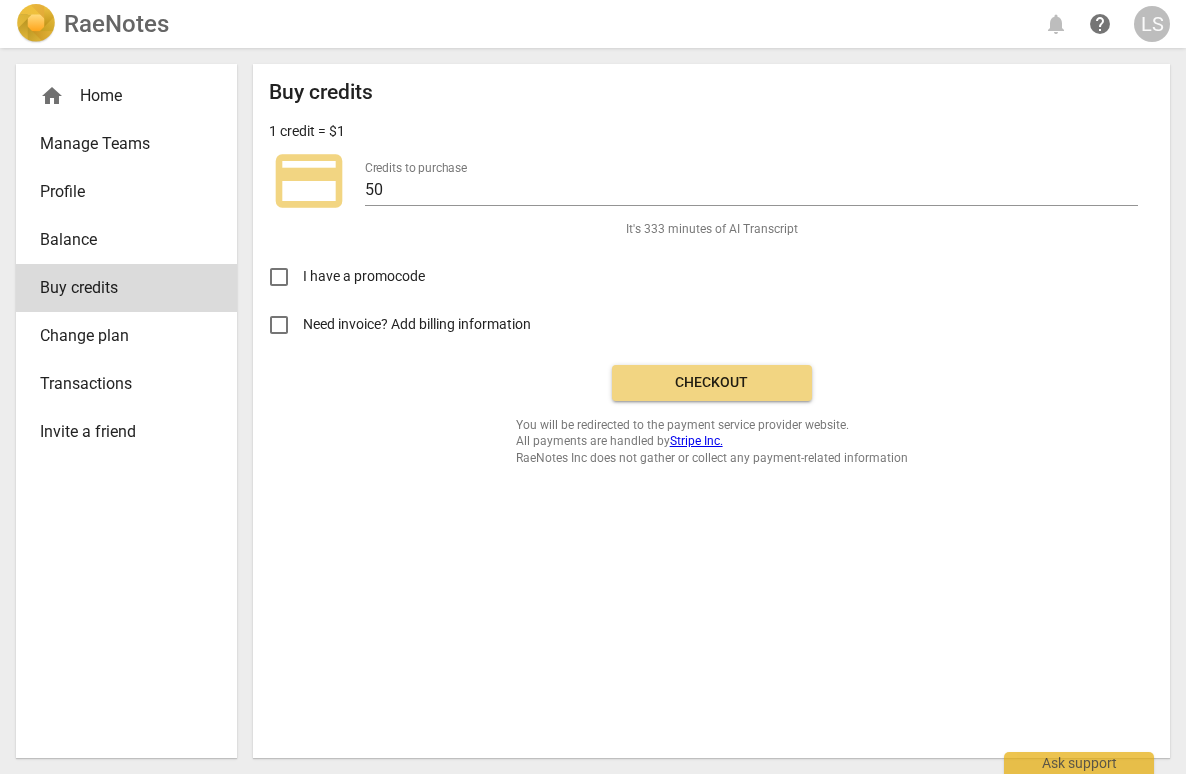 click on "Checkout" at bounding box center (712, 383) 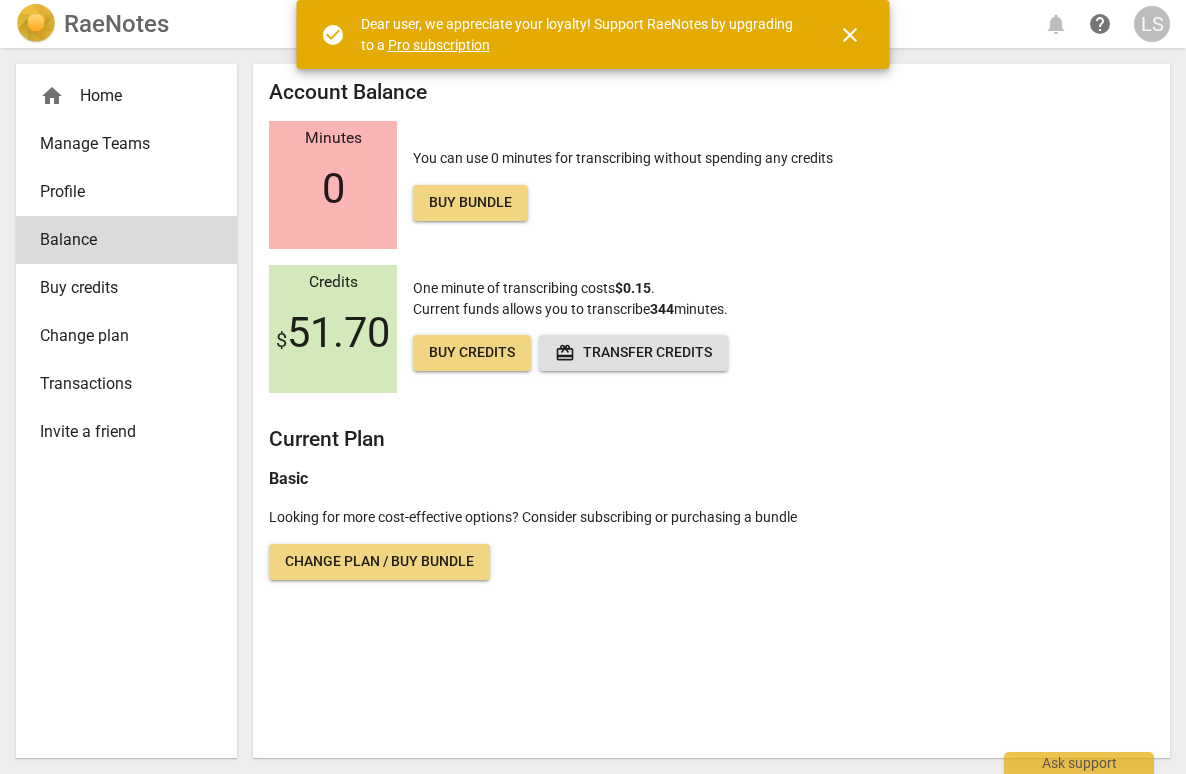 scroll, scrollTop: 0, scrollLeft: 0, axis: both 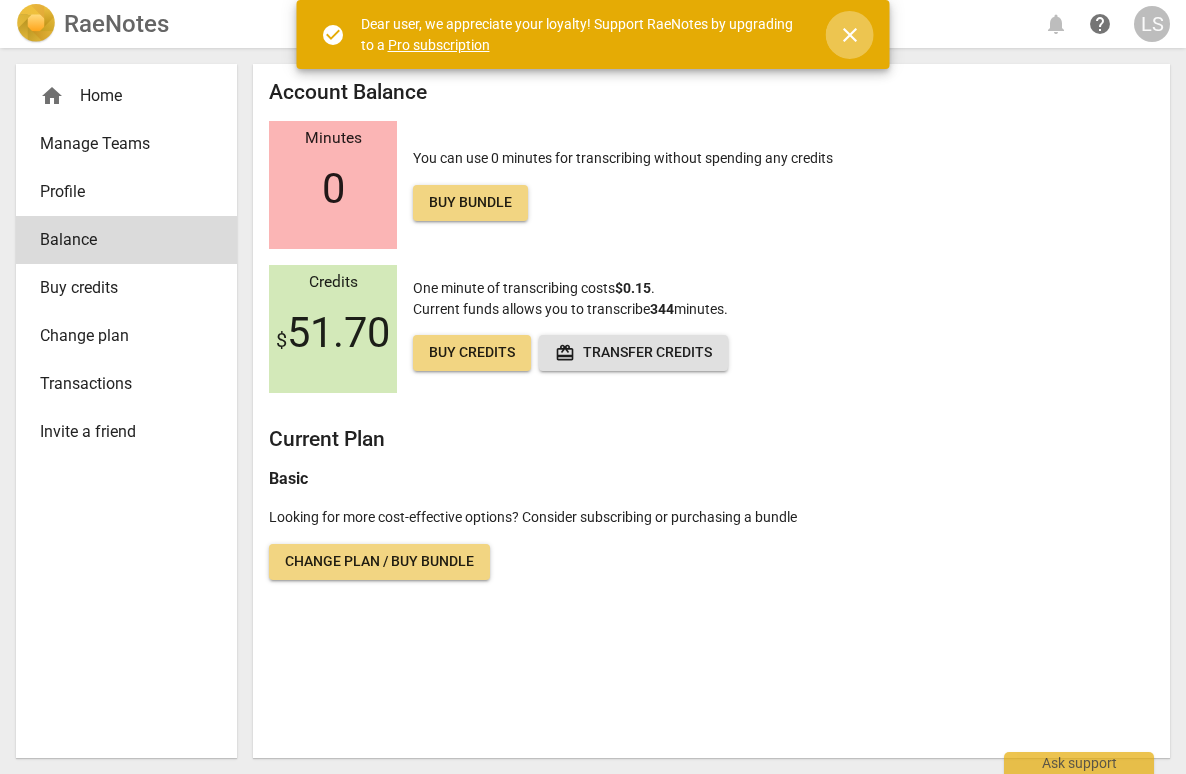 click on "close" at bounding box center (850, 35) 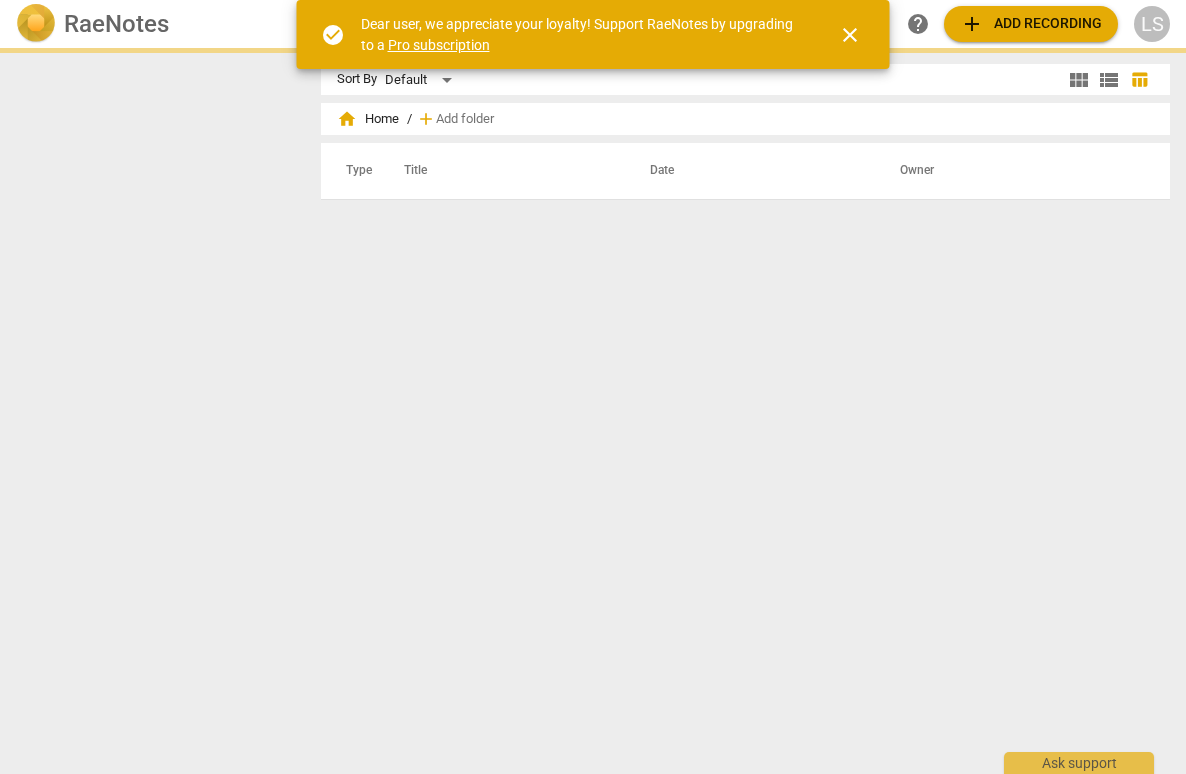 scroll, scrollTop: 0, scrollLeft: 0, axis: both 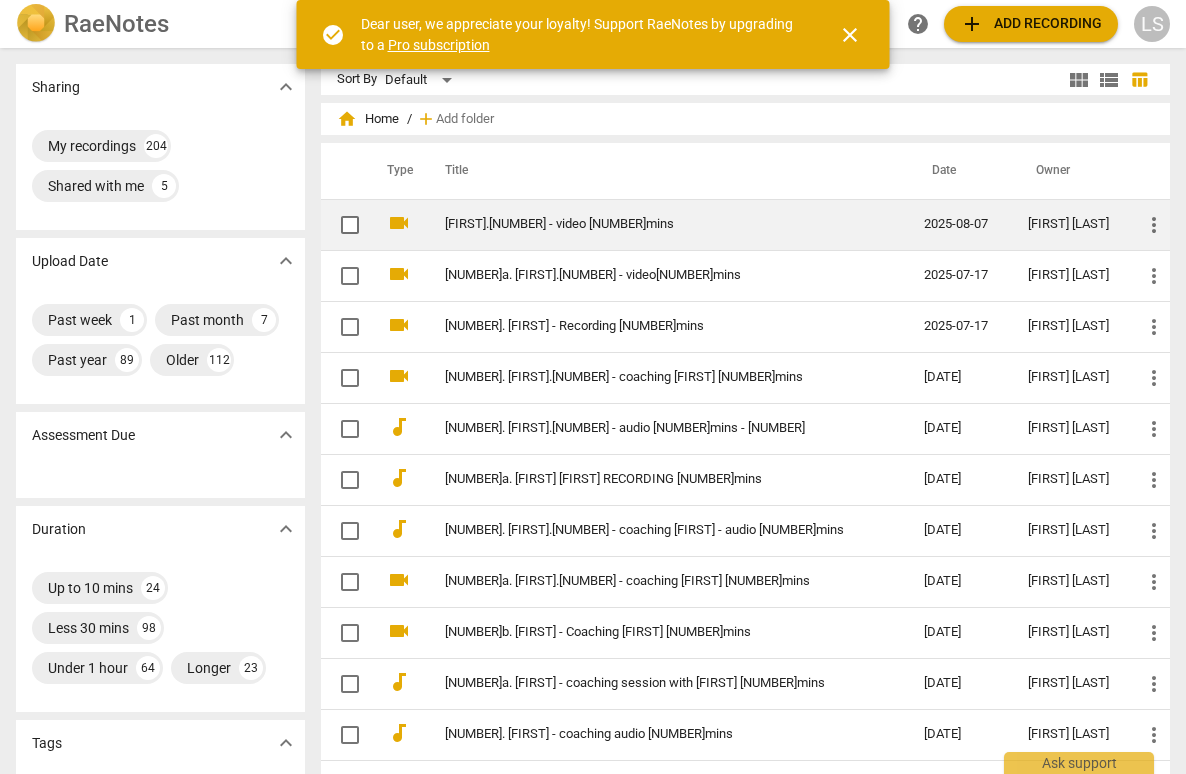 click on "[FIRST].[NUMBER] - video [NUMBER]mins" at bounding box center (649, 224) 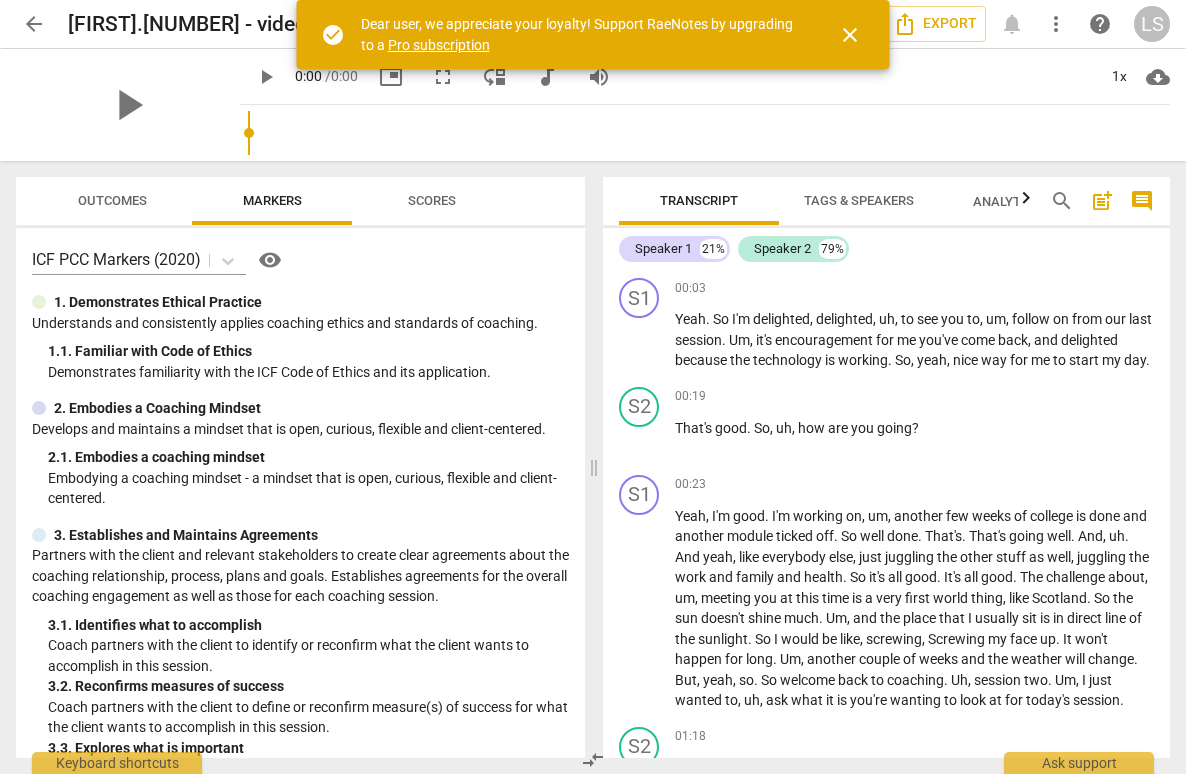 click on "close" at bounding box center (850, 35) 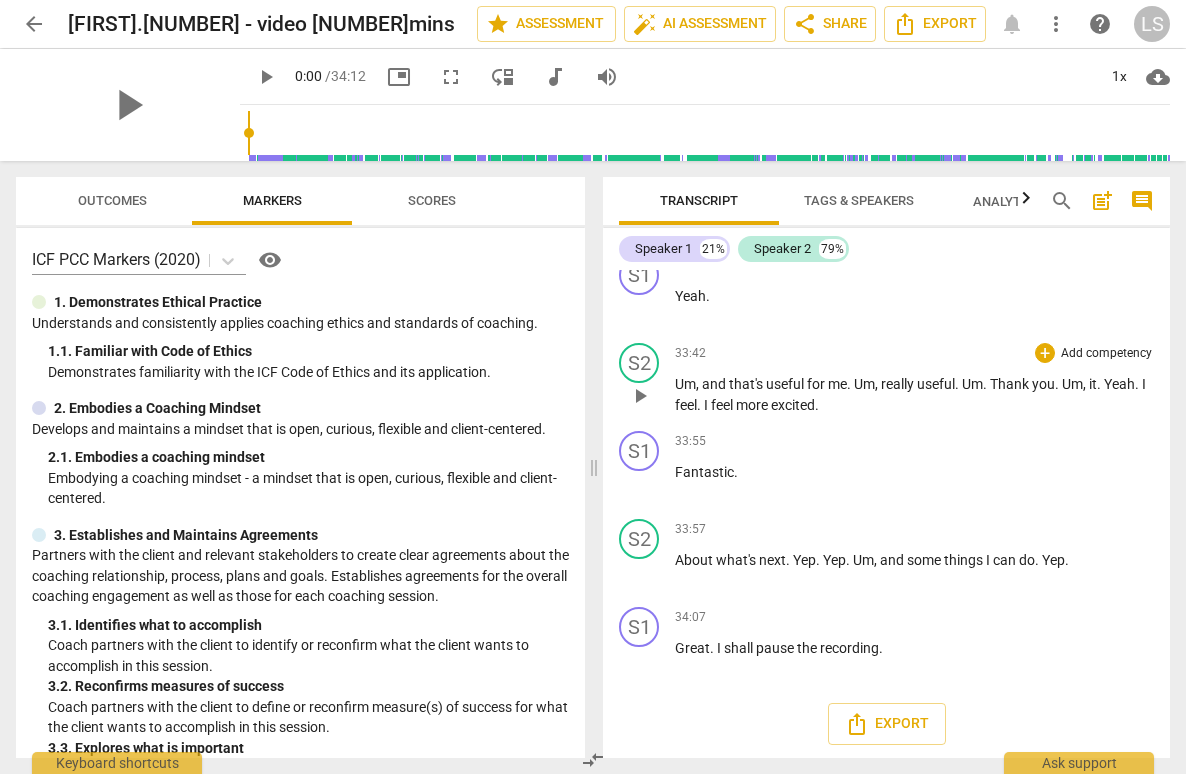 scroll, scrollTop: 15176, scrollLeft: 0, axis: vertical 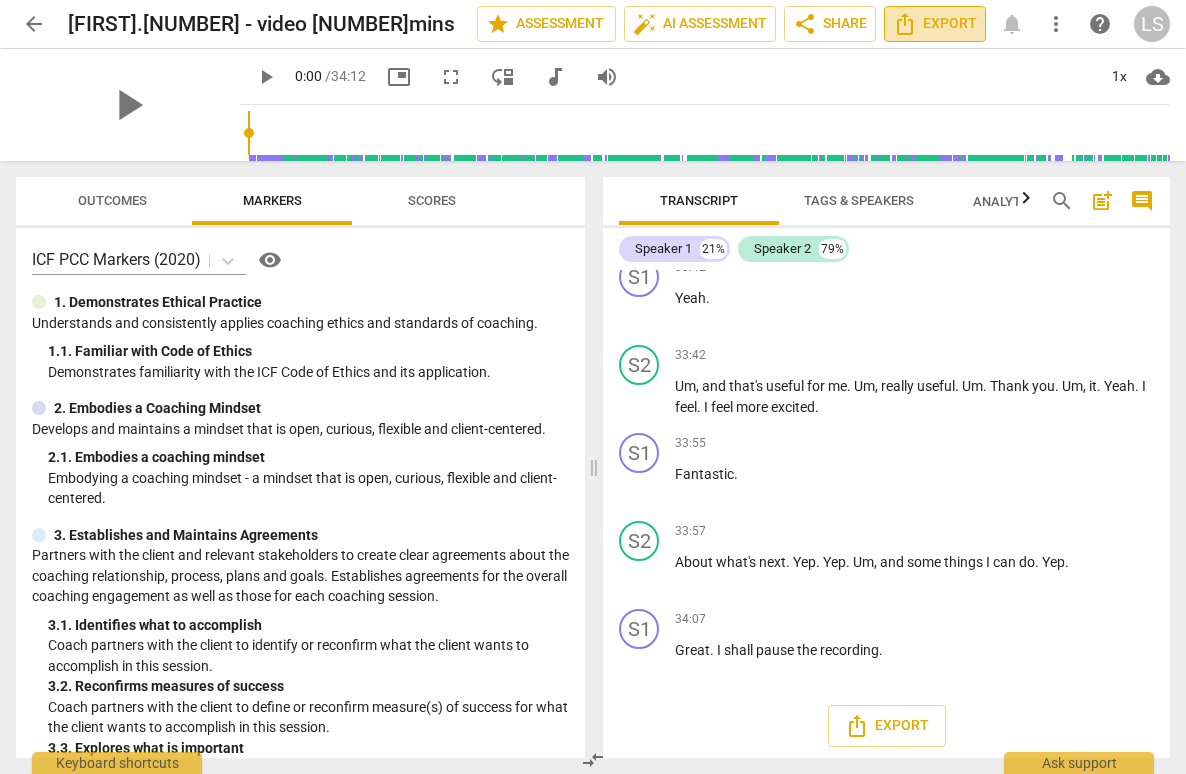 click on "Export" at bounding box center [935, 24] 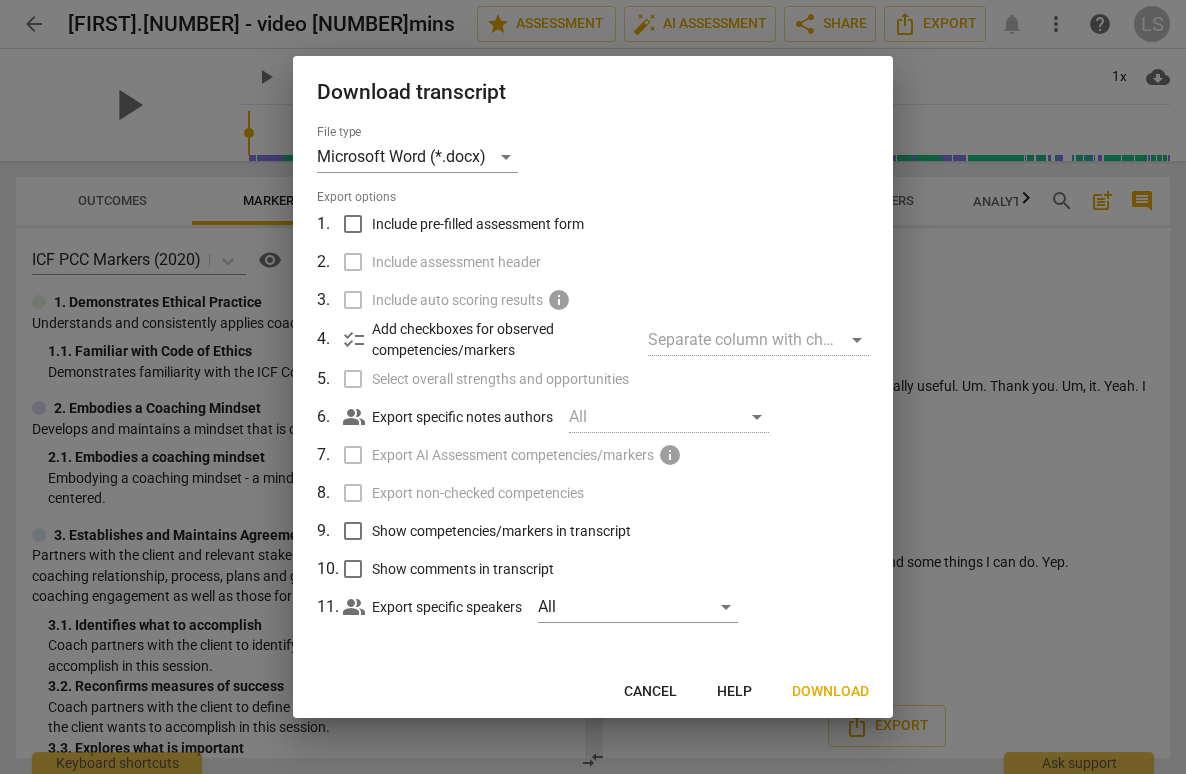 click on "Download" at bounding box center [830, 692] 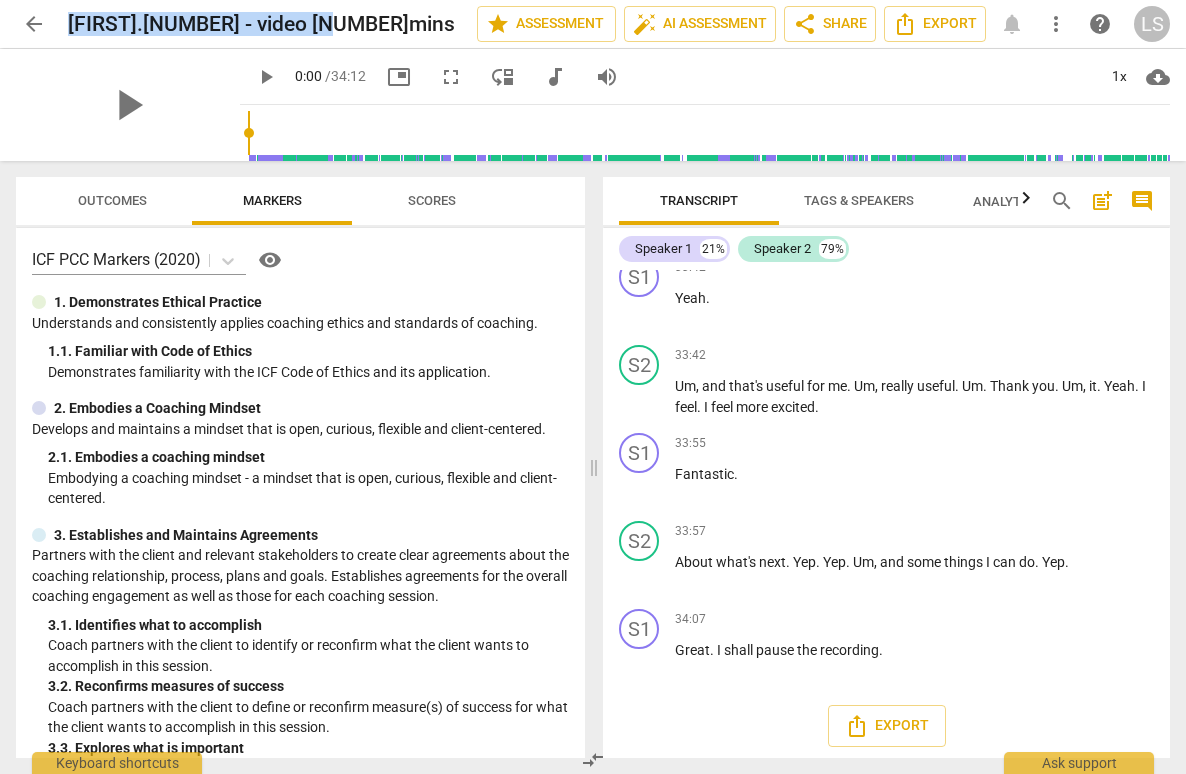 drag, startPoint x: 330, startPoint y: 22, endPoint x: 62, endPoint y: 17, distance: 268.04663 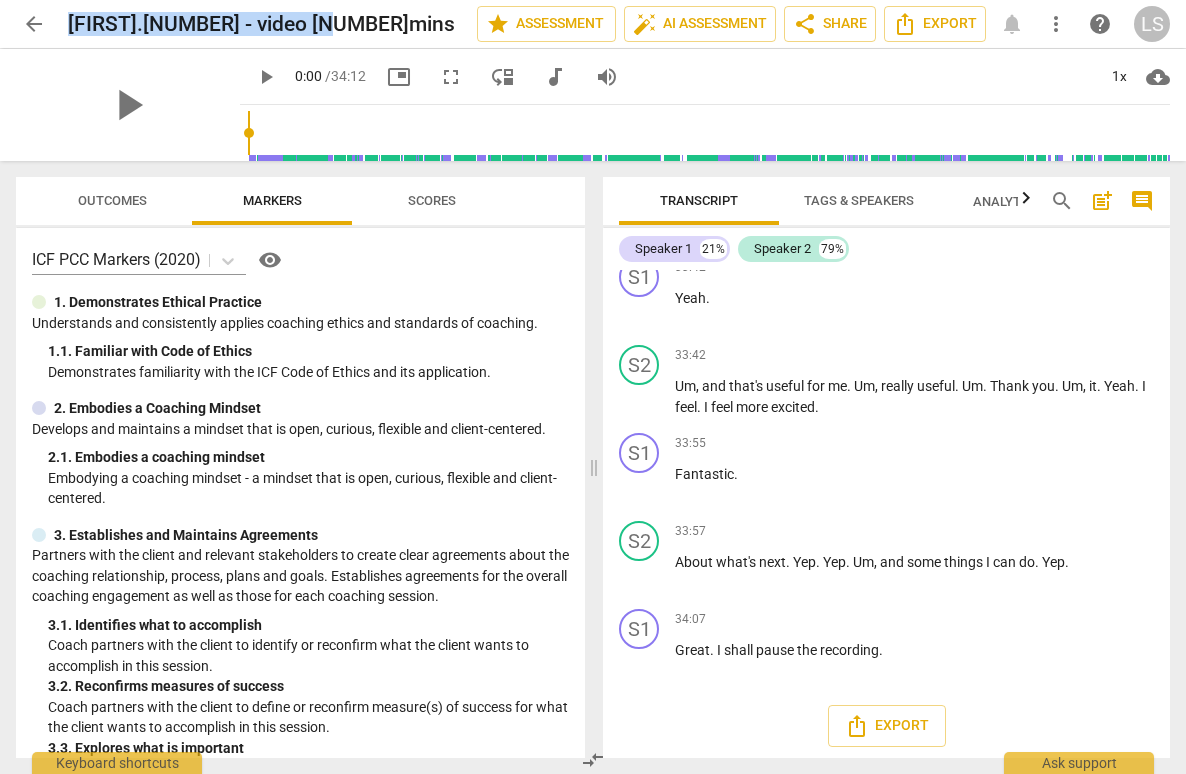 click on "arrow_back [FIRST].[NUMBER] - video [NUMBER]mins edit star   Assessment   auto_fix_high   AI Assessment share   Share   Export notifications more_vert help LS" at bounding box center [593, 24] 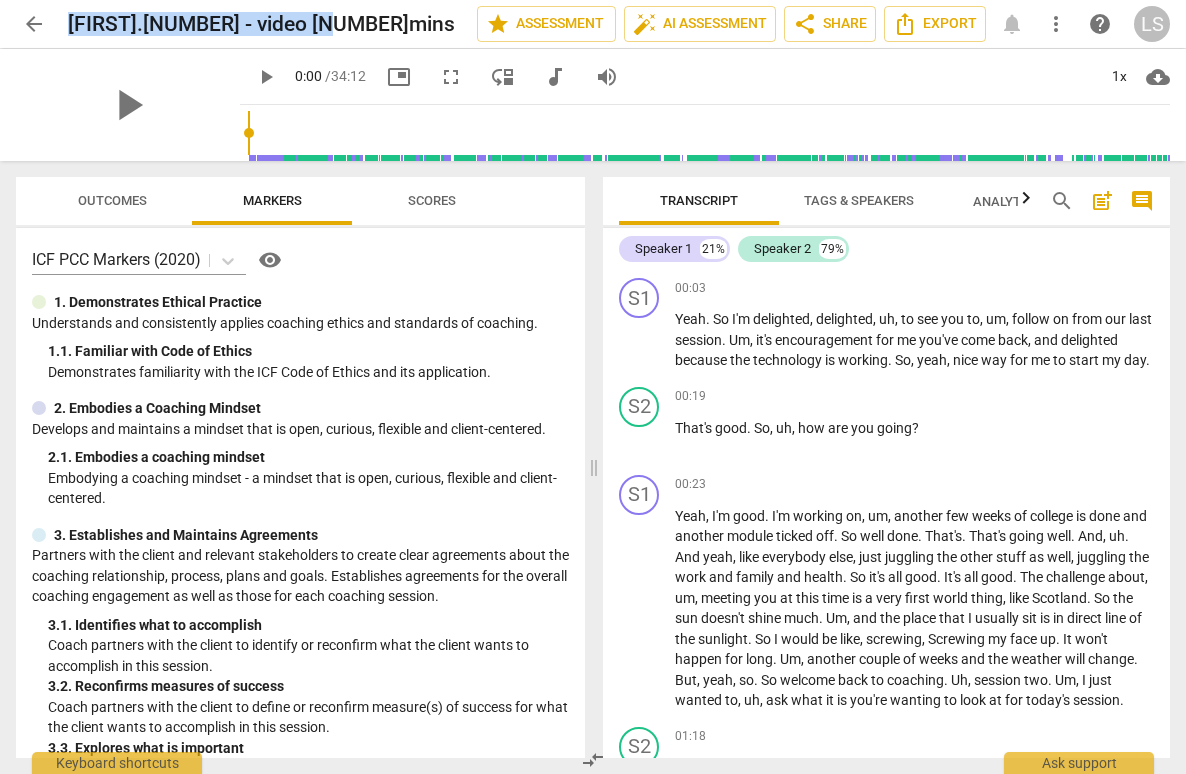 scroll, scrollTop: 0, scrollLeft: 0, axis: both 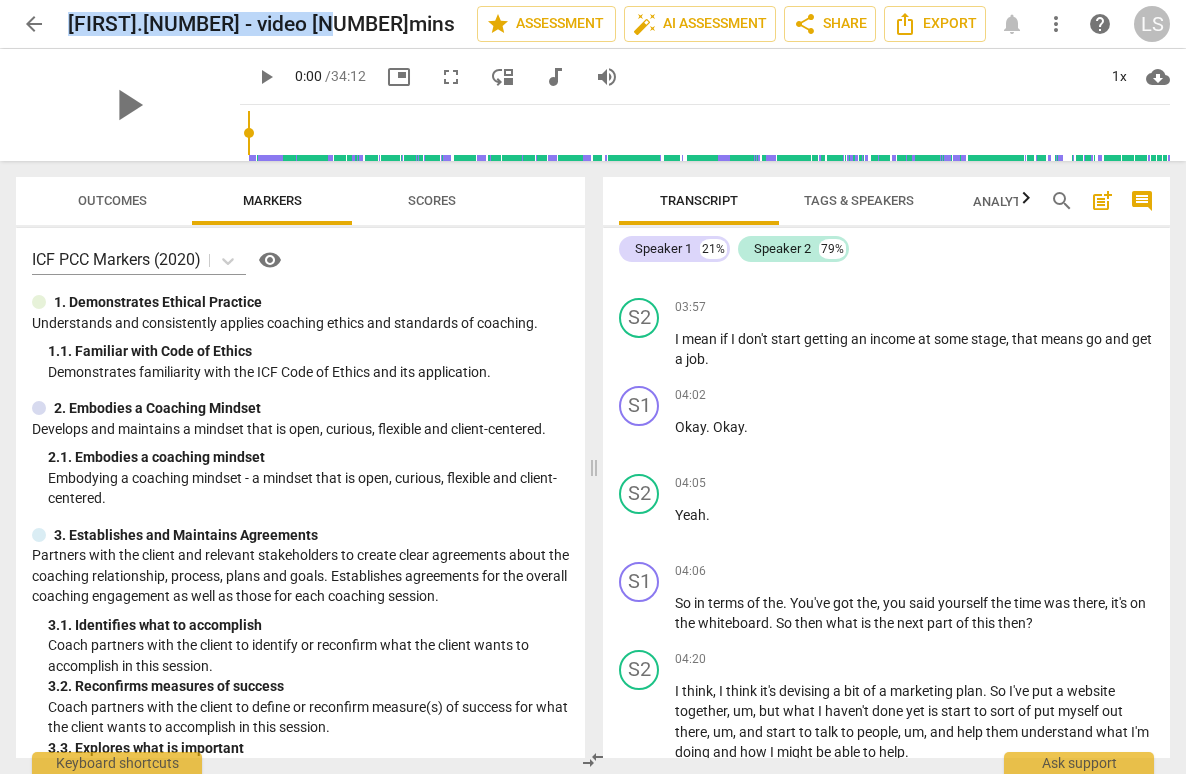 click on "arrow_back" at bounding box center (34, 24) 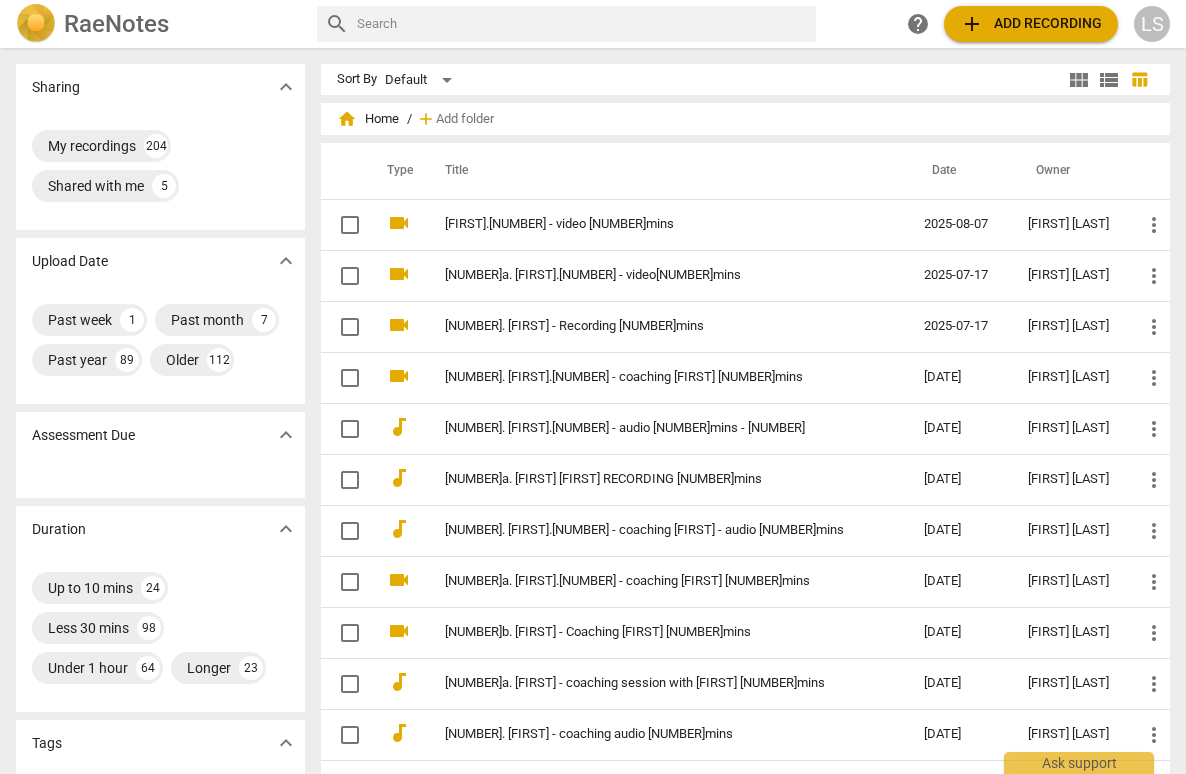 scroll, scrollTop: 0, scrollLeft: 0, axis: both 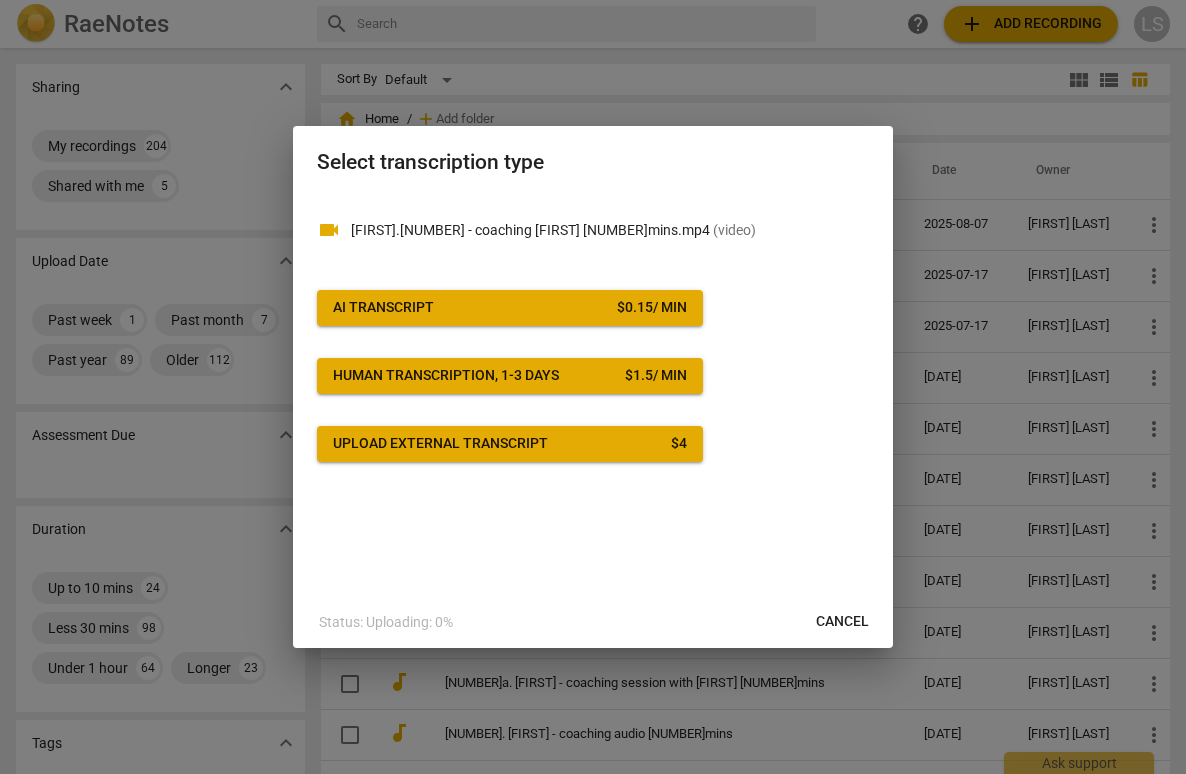 click on "AI Transcript" at bounding box center (383, 308) 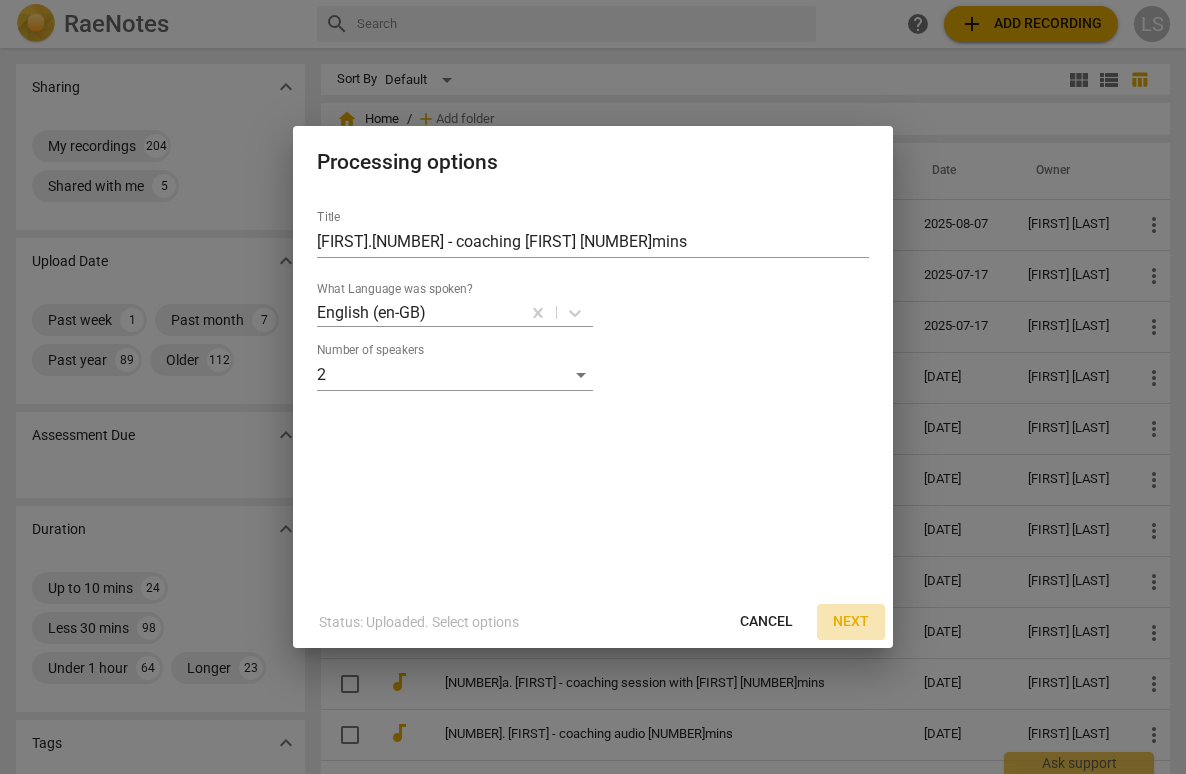 click on "Next" at bounding box center (851, 622) 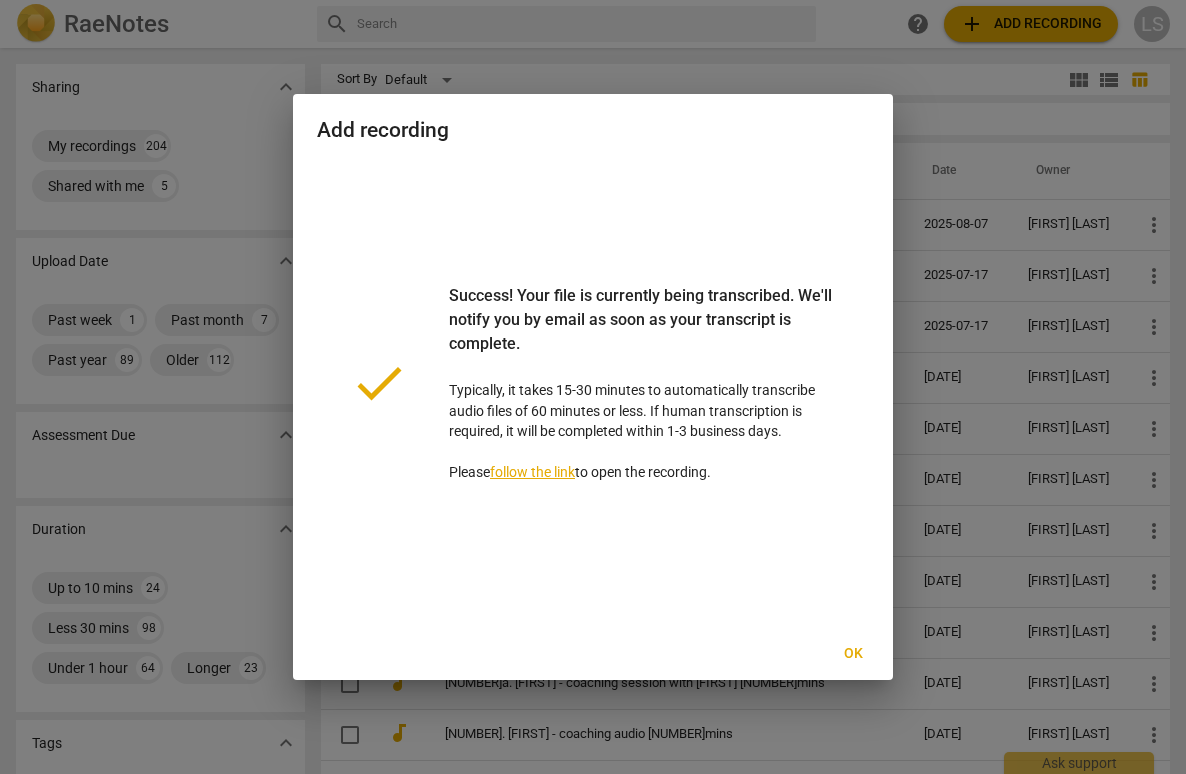 click at bounding box center [593, 387] 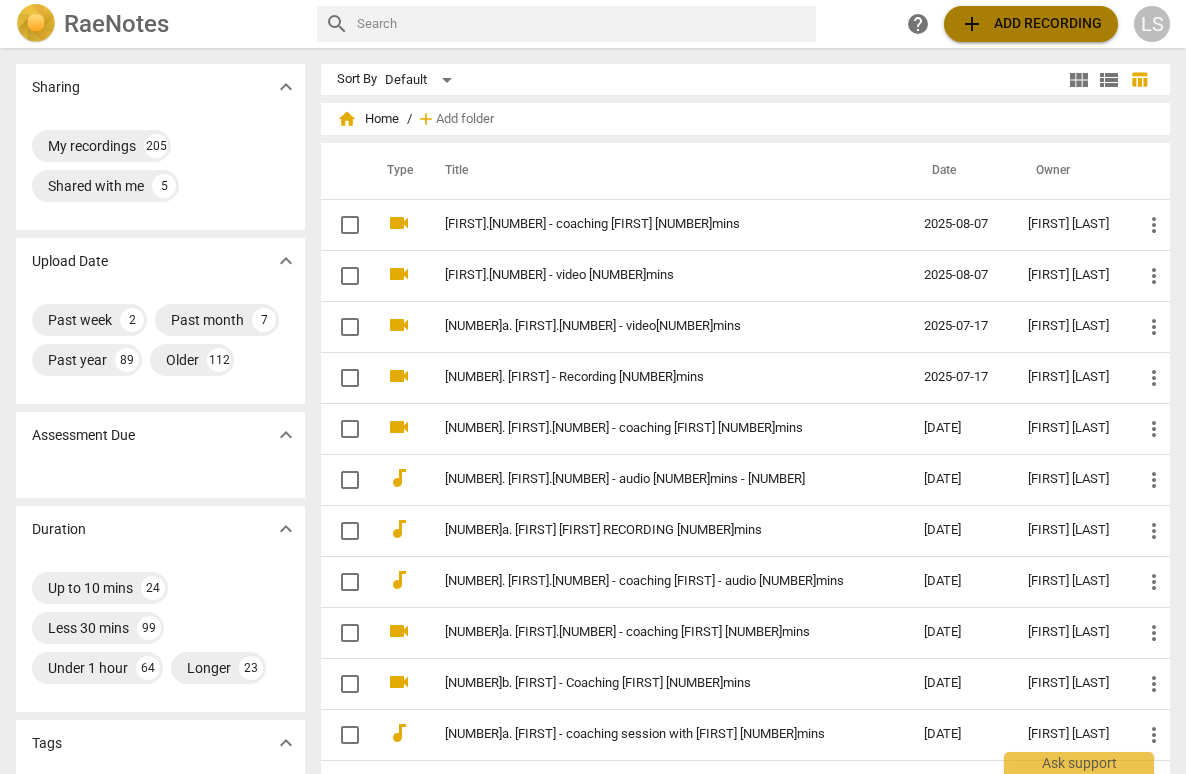 click on "add   Add recording" at bounding box center [1031, 24] 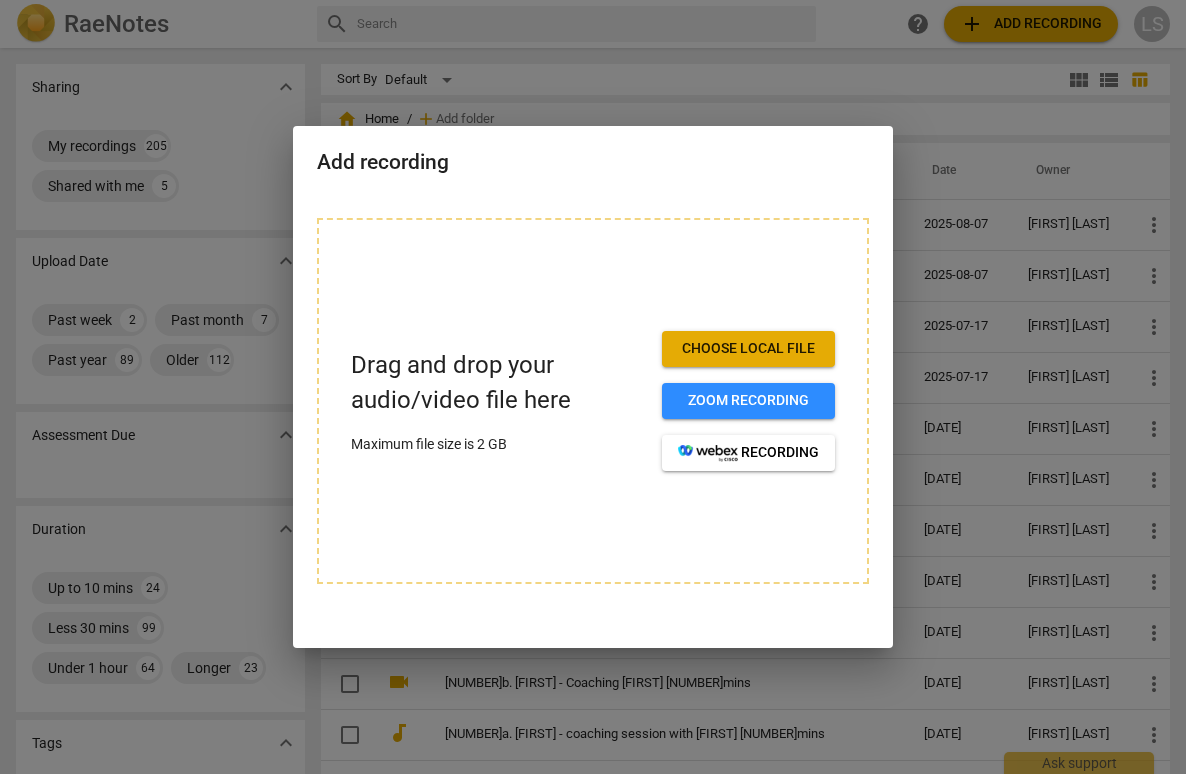 click at bounding box center (593, 387) 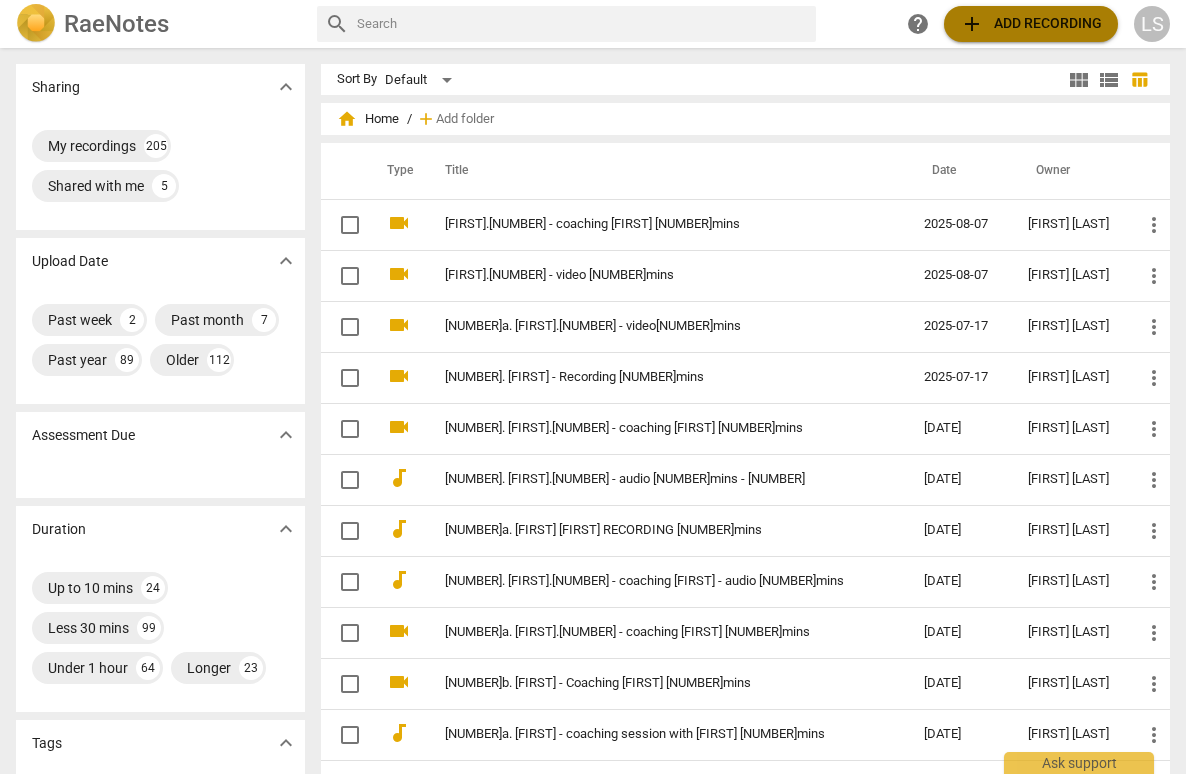 click on "add   Add recording" at bounding box center (1031, 24) 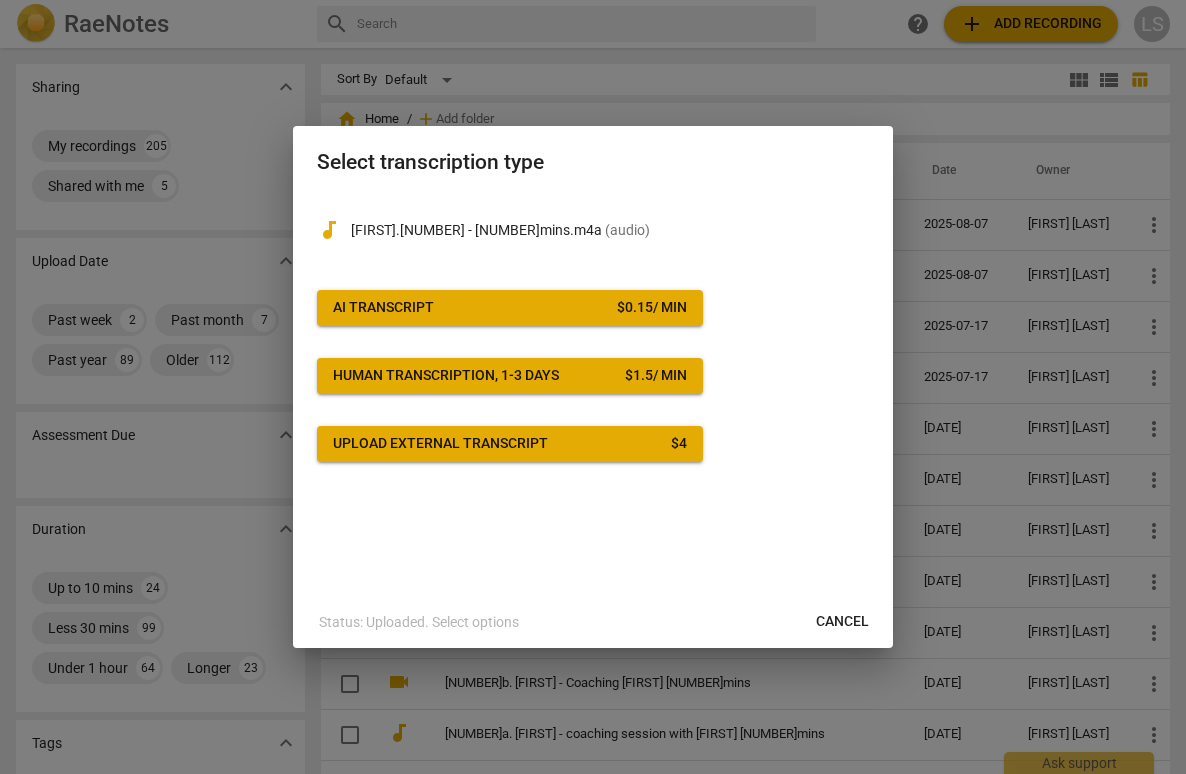click on "AI Transcript $ 0.15  / min" at bounding box center [510, 308] 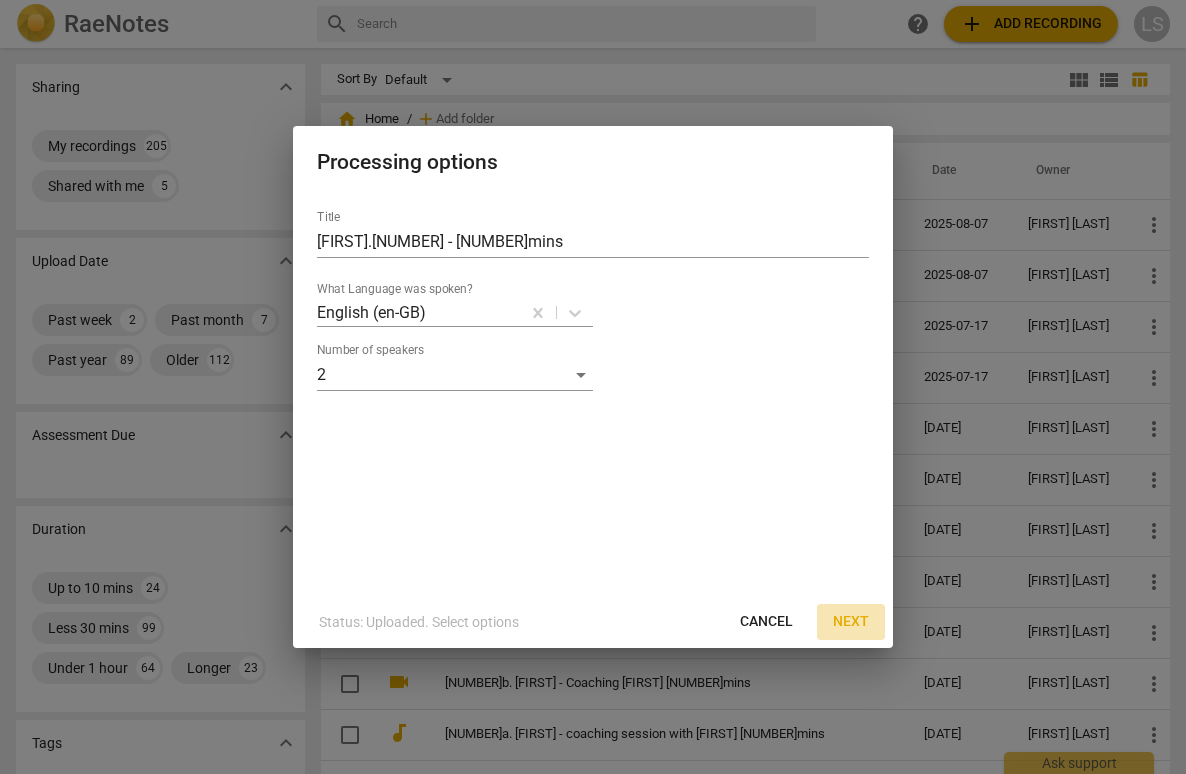click on "Next" at bounding box center (851, 622) 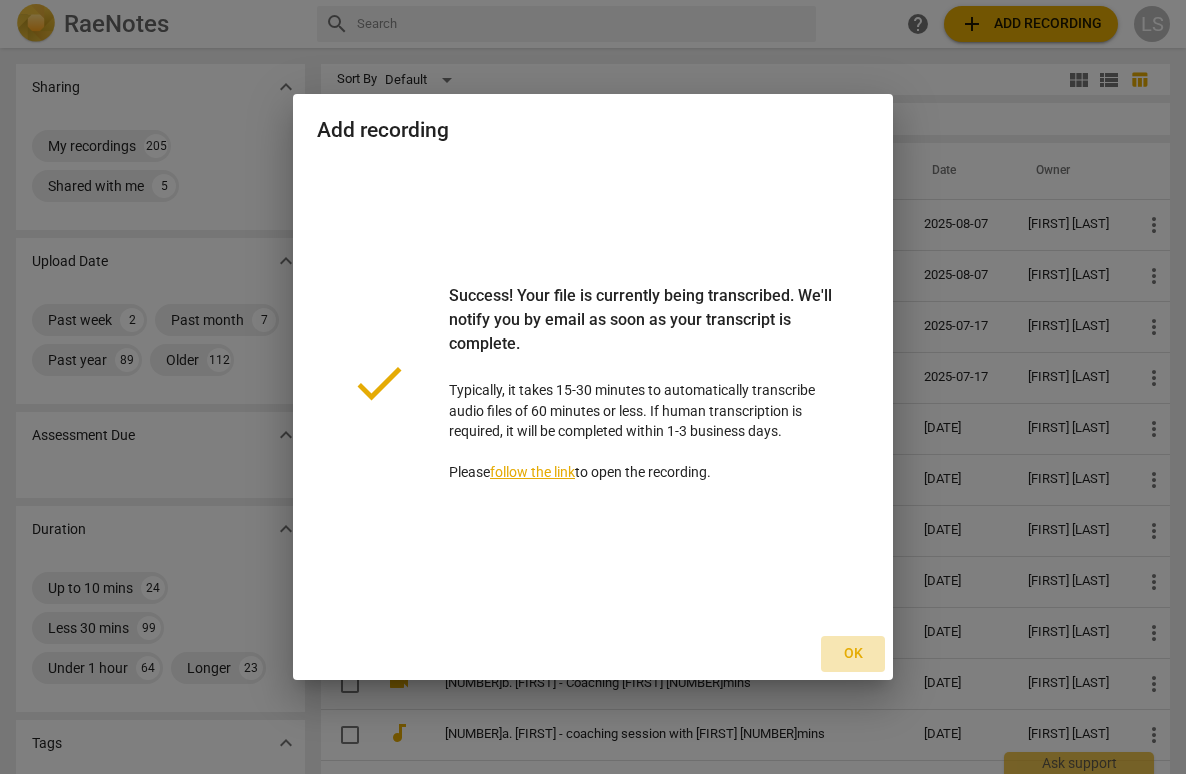 click on "Ok" at bounding box center [853, 654] 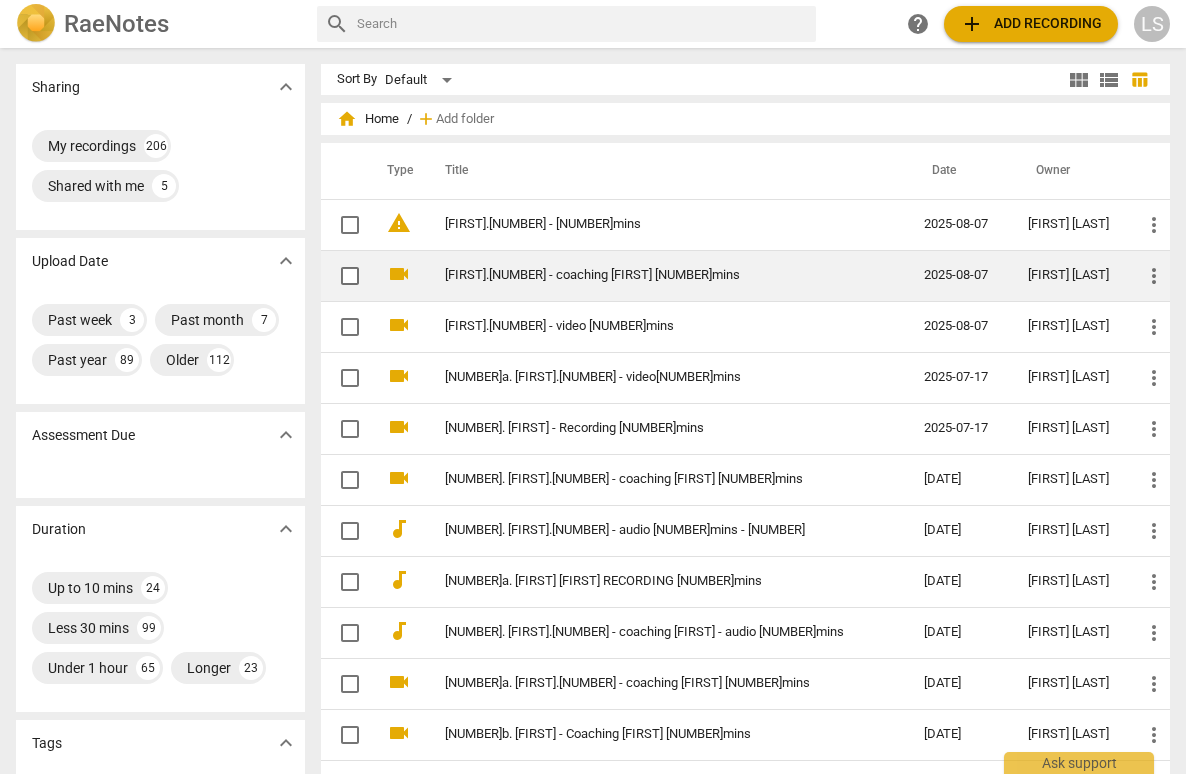 click on "[FIRST].[NUMBER] - coaching [FIRST] [NUMBER]mins" at bounding box center [649, 275] 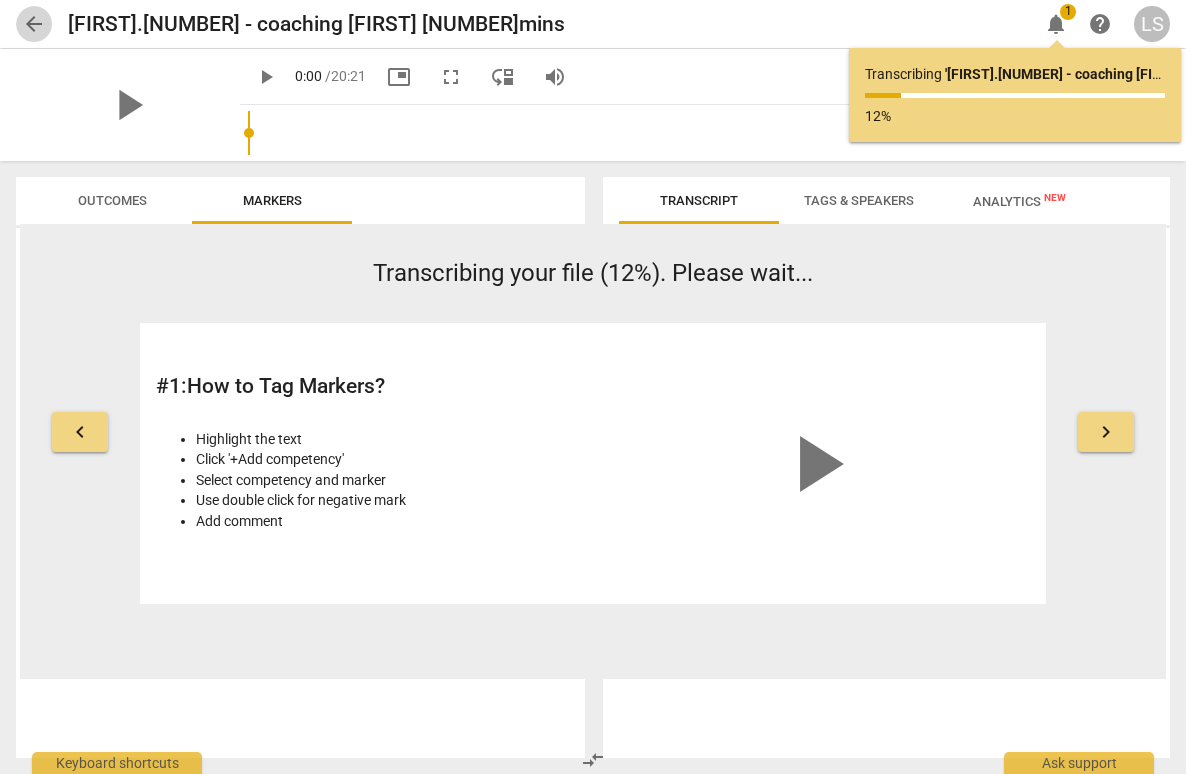 click on "arrow_back" at bounding box center [34, 24] 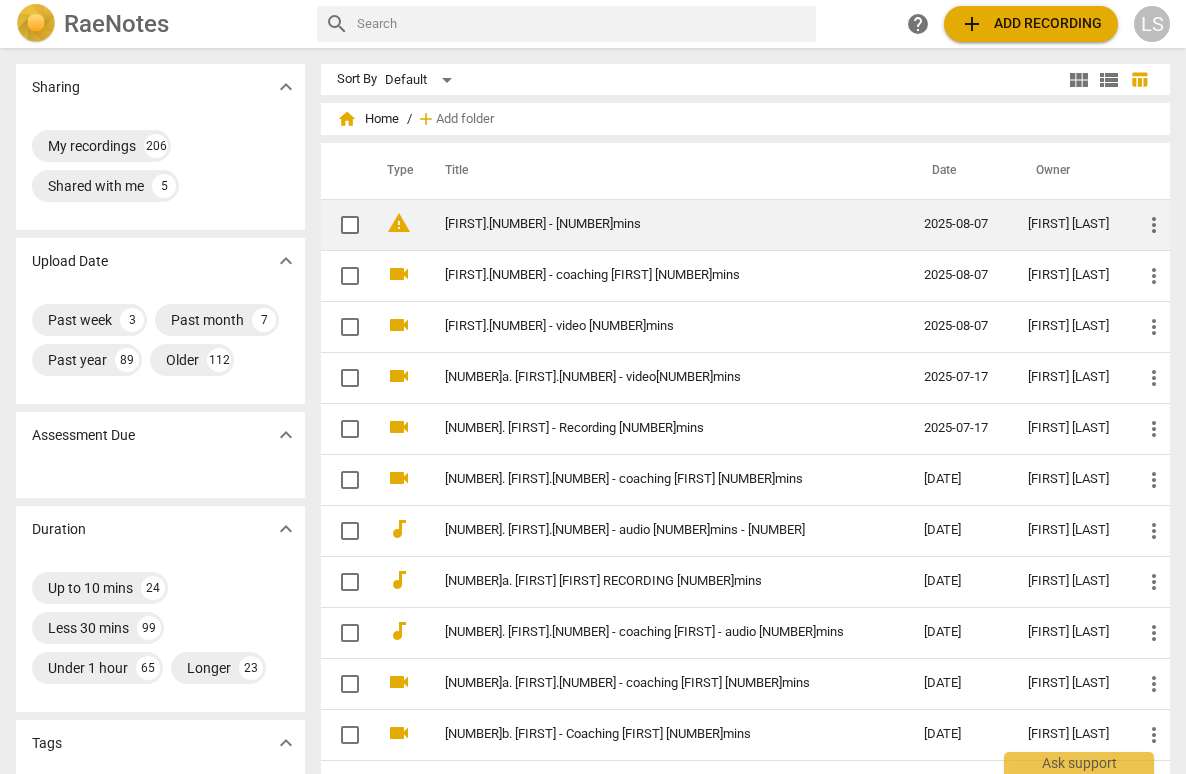 click on "[FIRST].[NUMBER] - [NUMBER]mins" at bounding box center (649, 224) 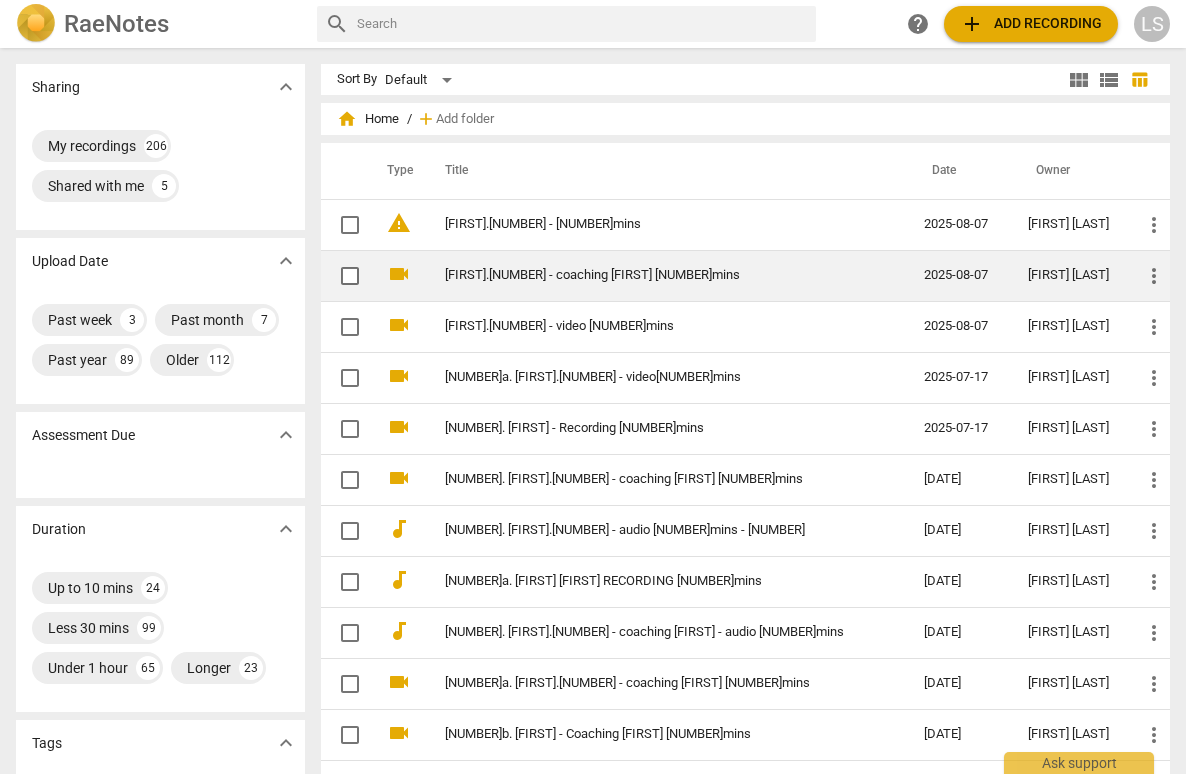 click on "[FIRST].[NUMBER] - coaching [FIRST] [NUMBER]mins" at bounding box center (649, 275) 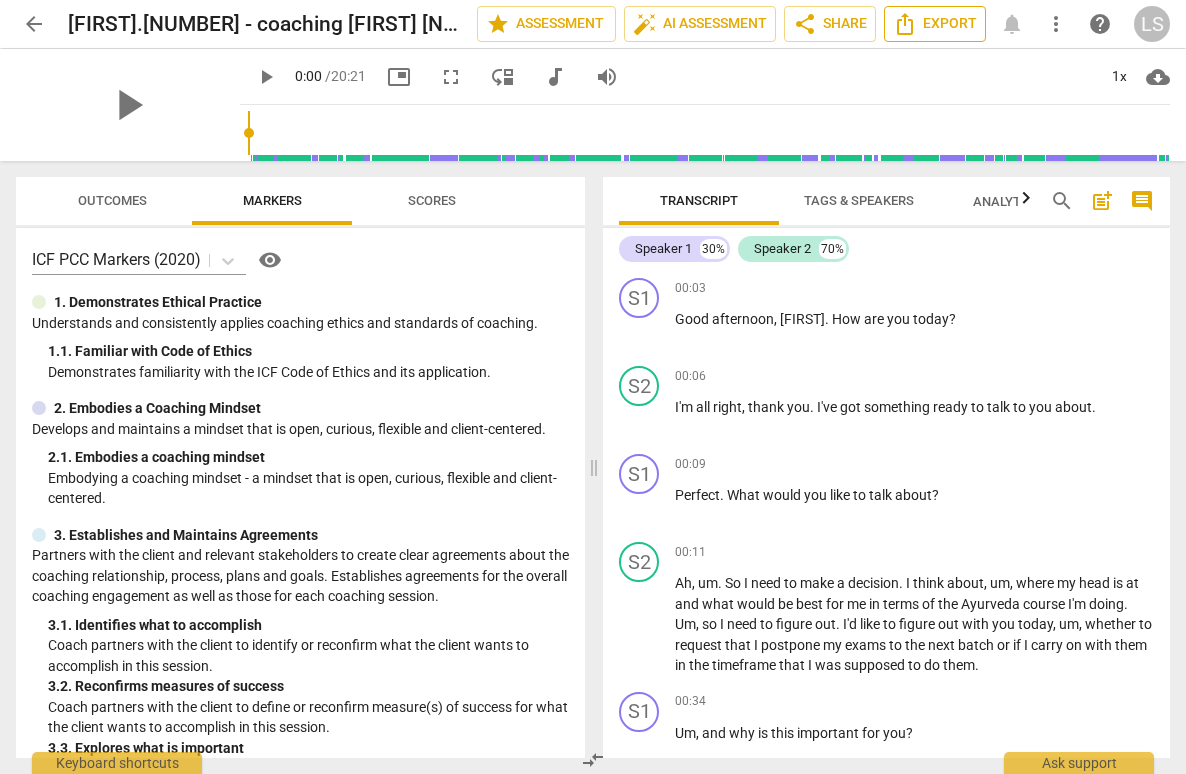 click on "Export" at bounding box center (935, 24) 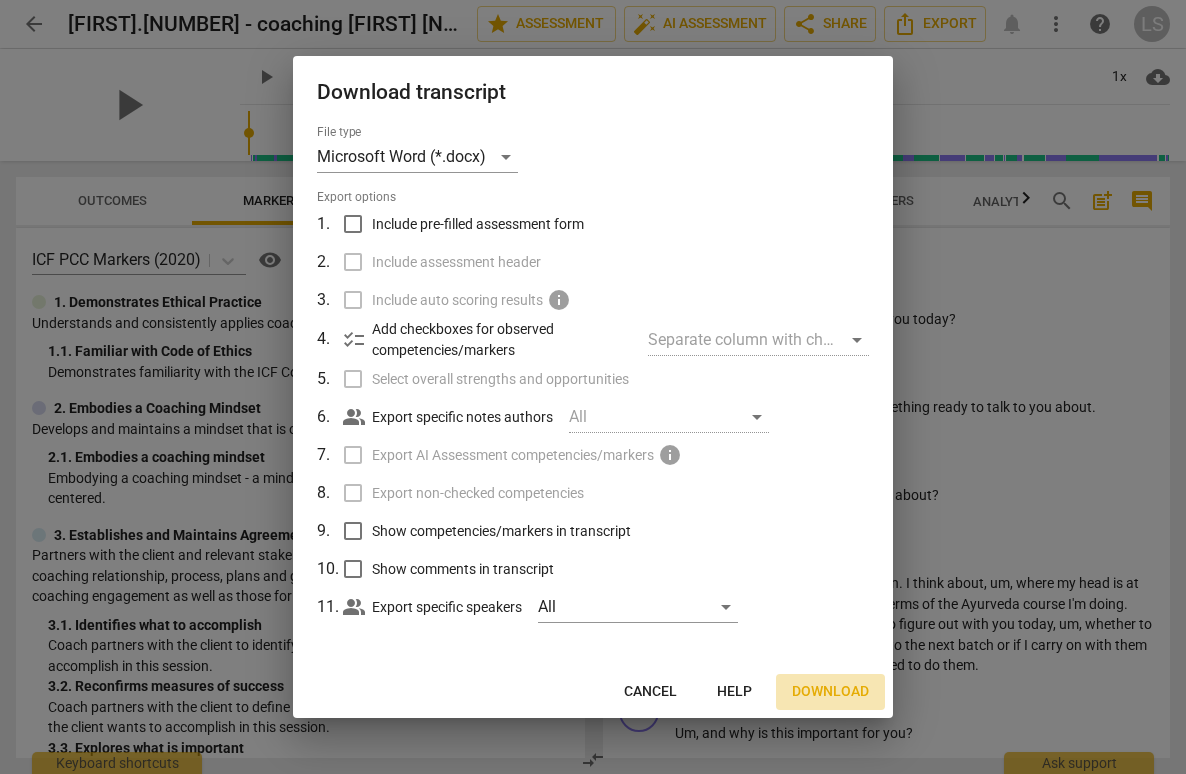 click on "Download" at bounding box center [830, 692] 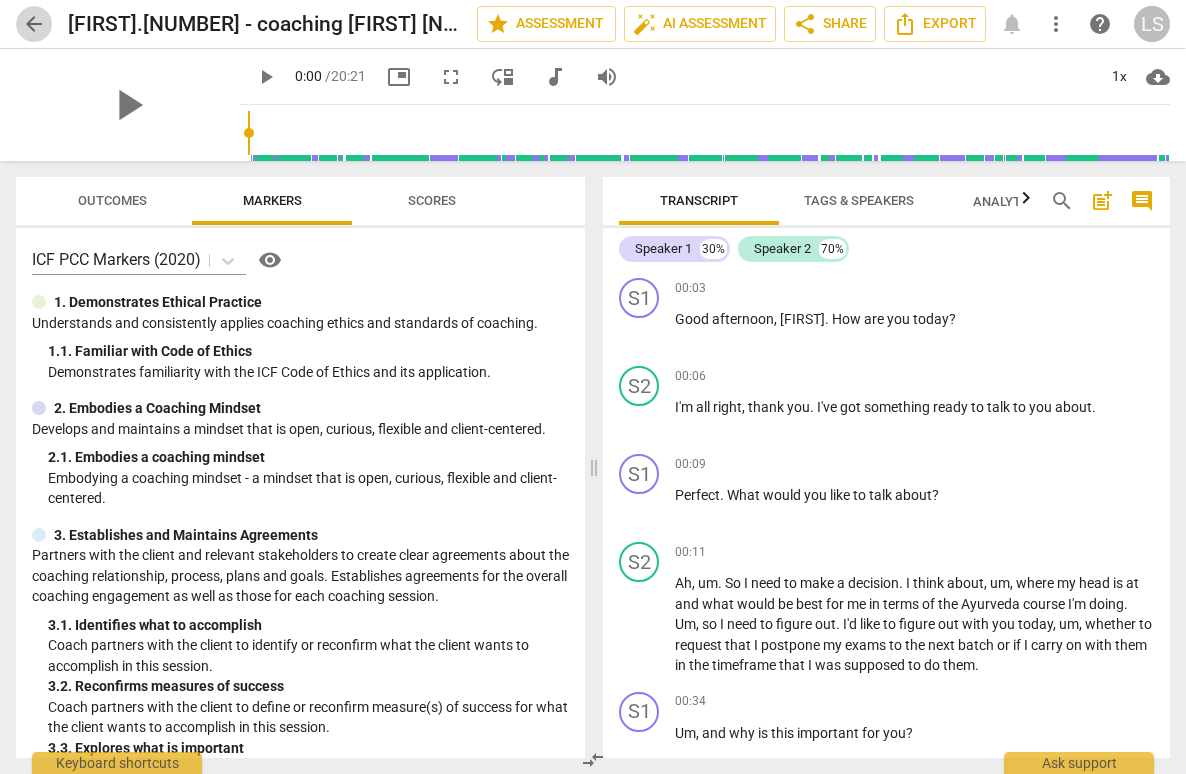 click on "arrow_back" at bounding box center [34, 24] 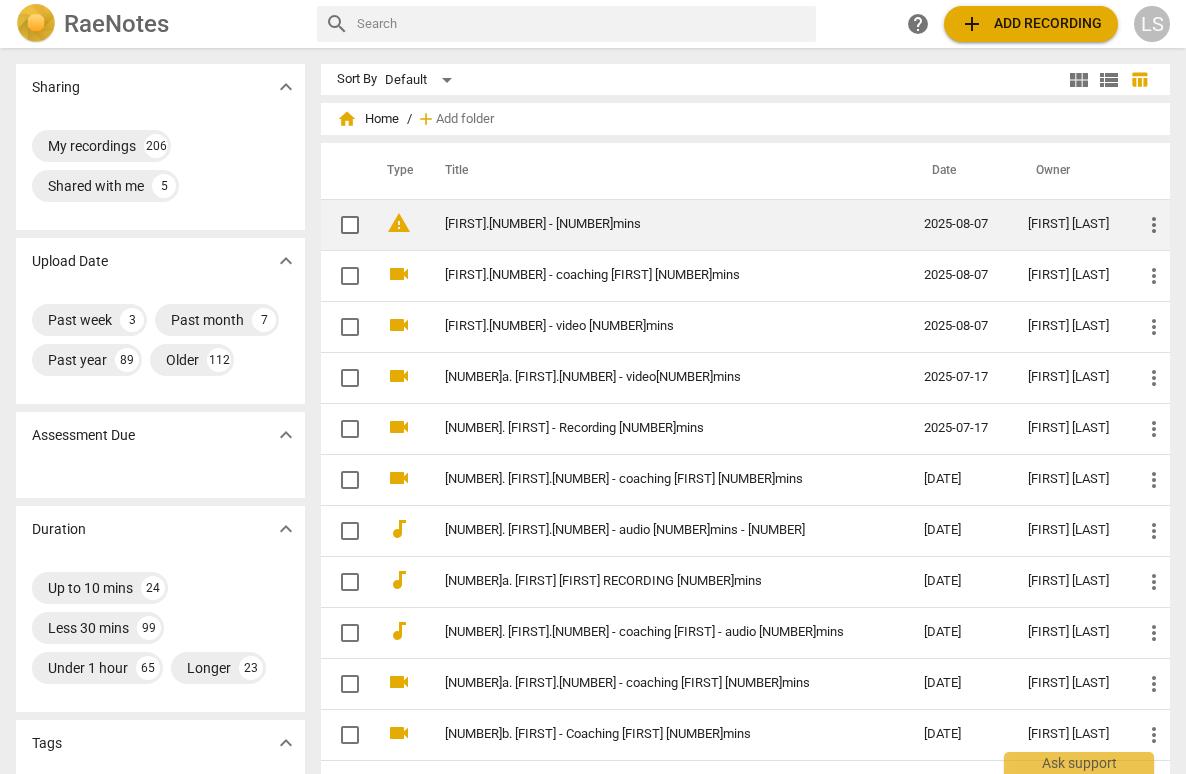 click on "[FIRST].[NUMBER] - [NUMBER]mins" at bounding box center [649, 224] 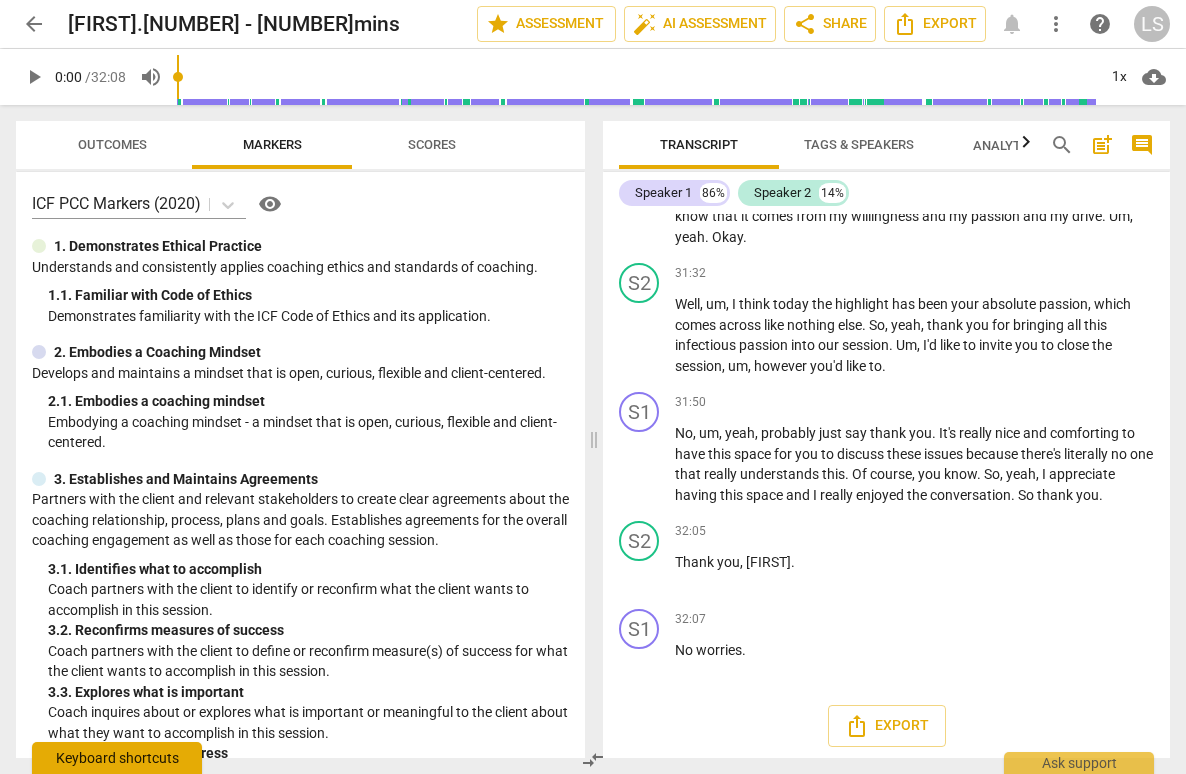 scroll, scrollTop: 9885, scrollLeft: 0, axis: vertical 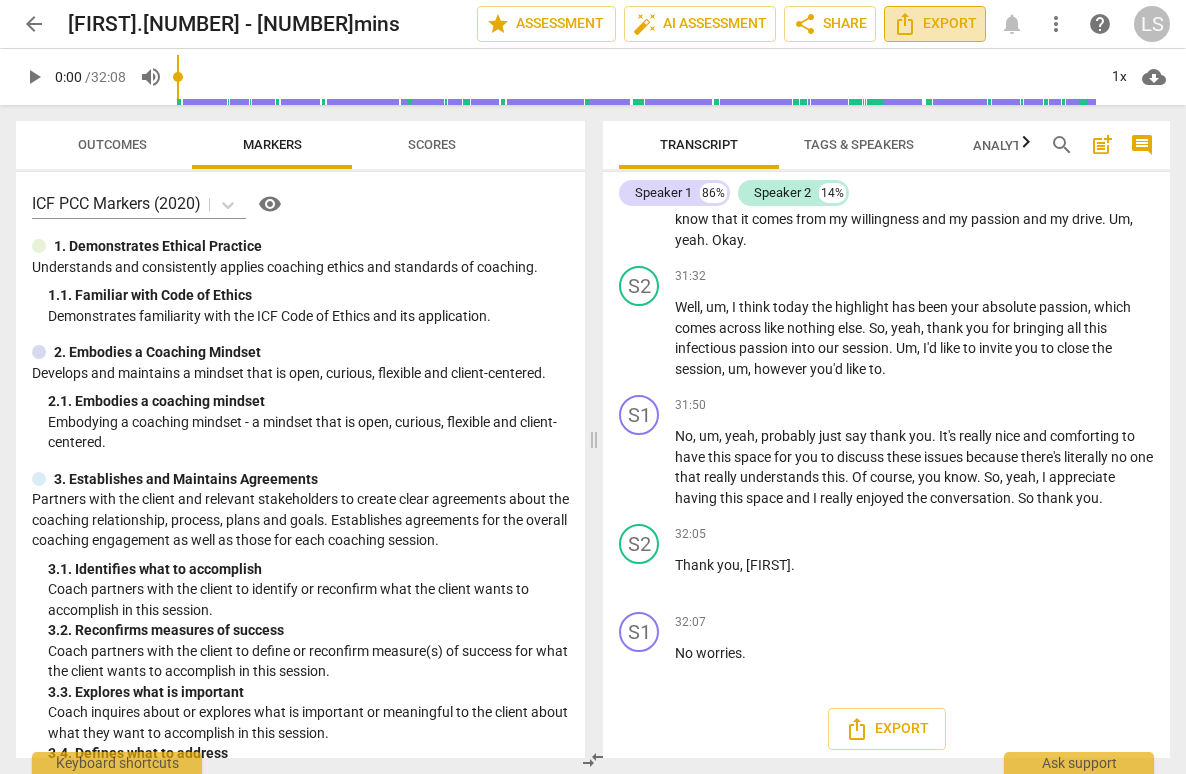 click on "Export" at bounding box center (935, 24) 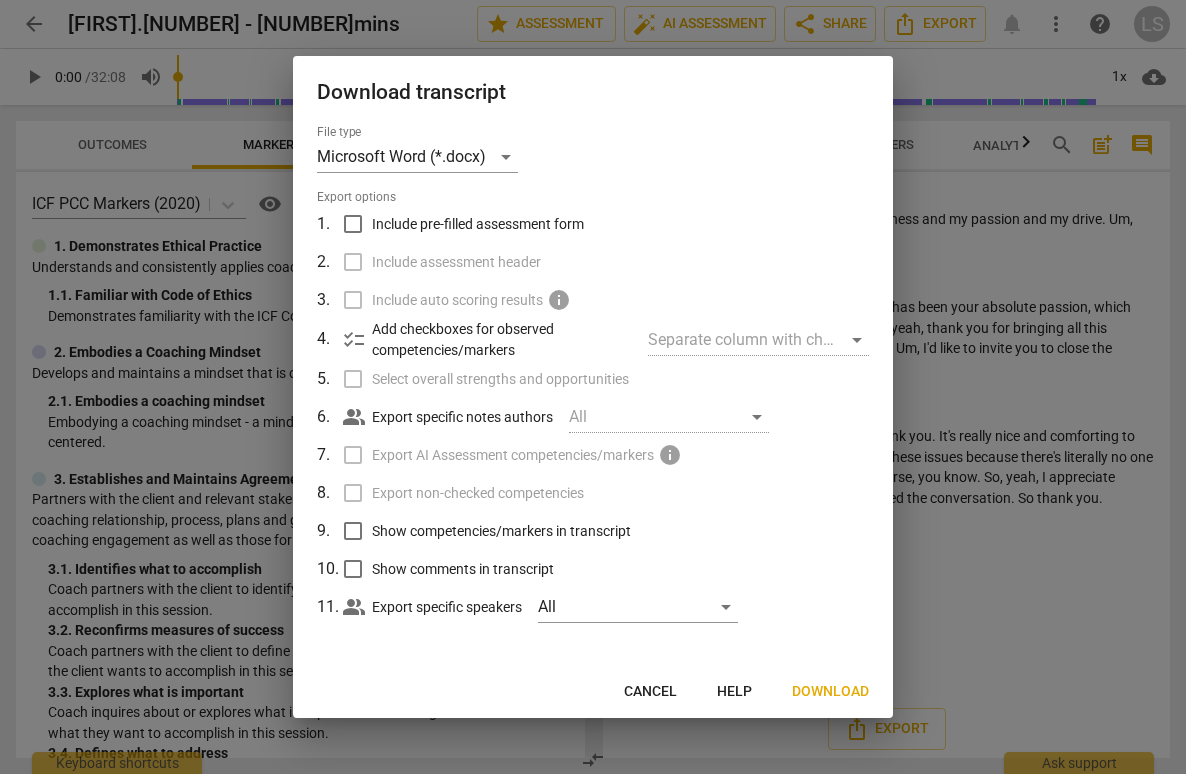 click on "Download" at bounding box center [830, 692] 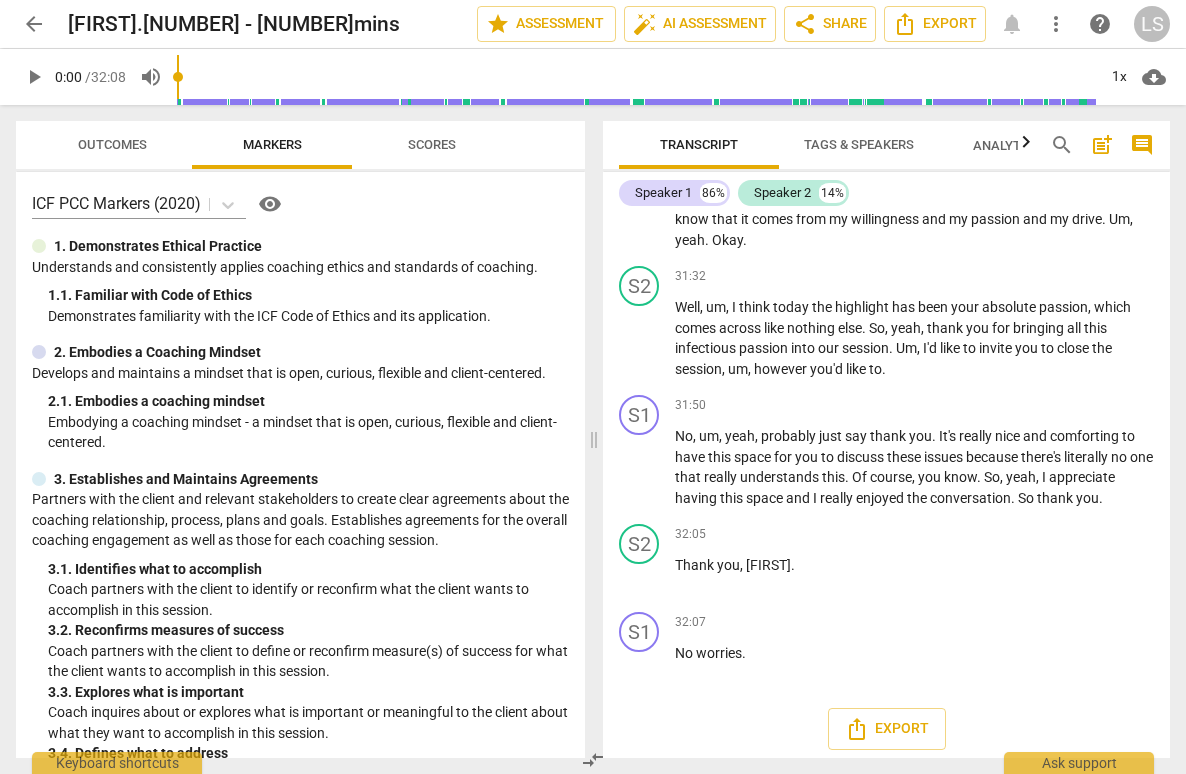 click on "arrow_back" at bounding box center [34, 24] 